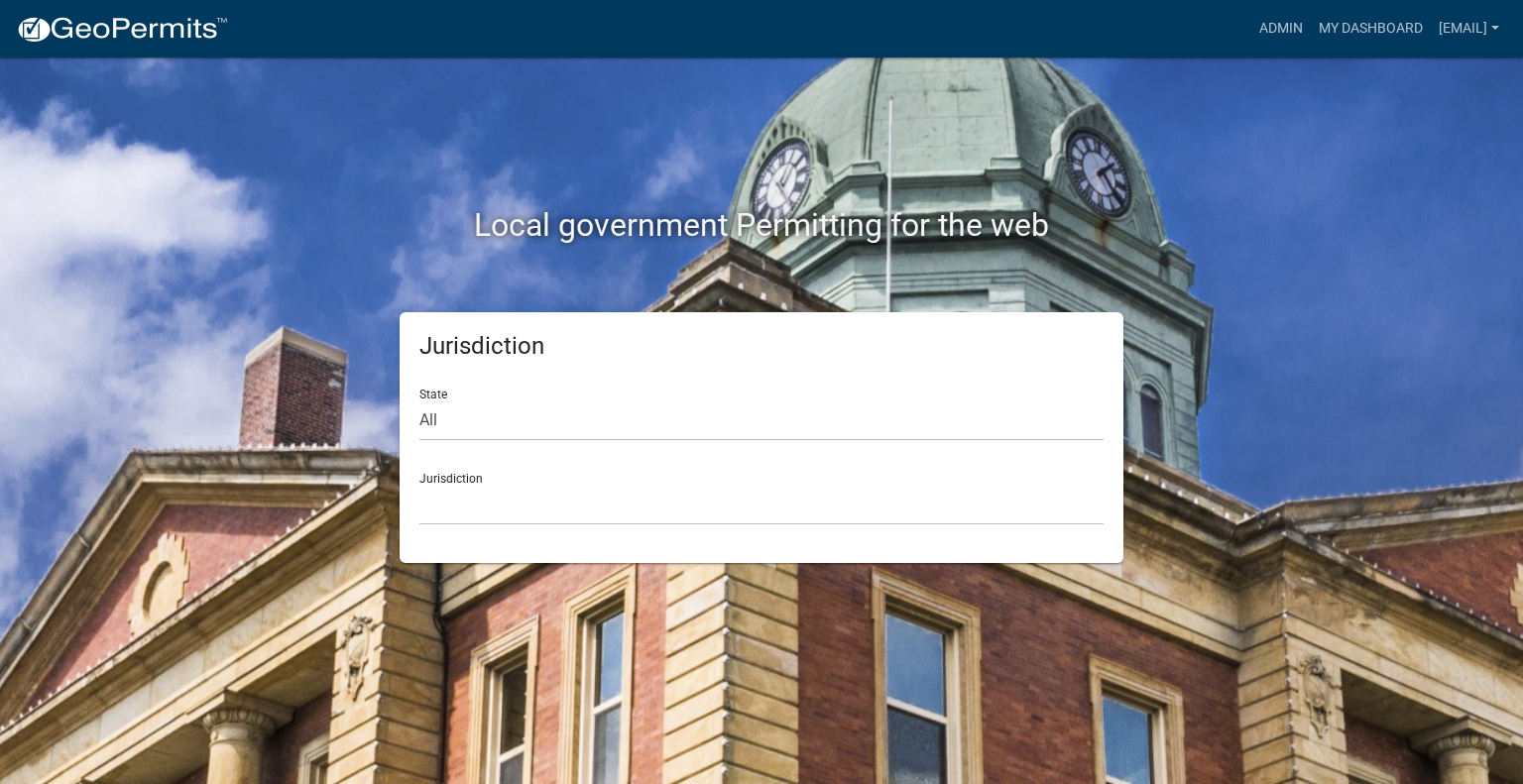scroll, scrollTop: 0, scrollLeft: 0, axis: both 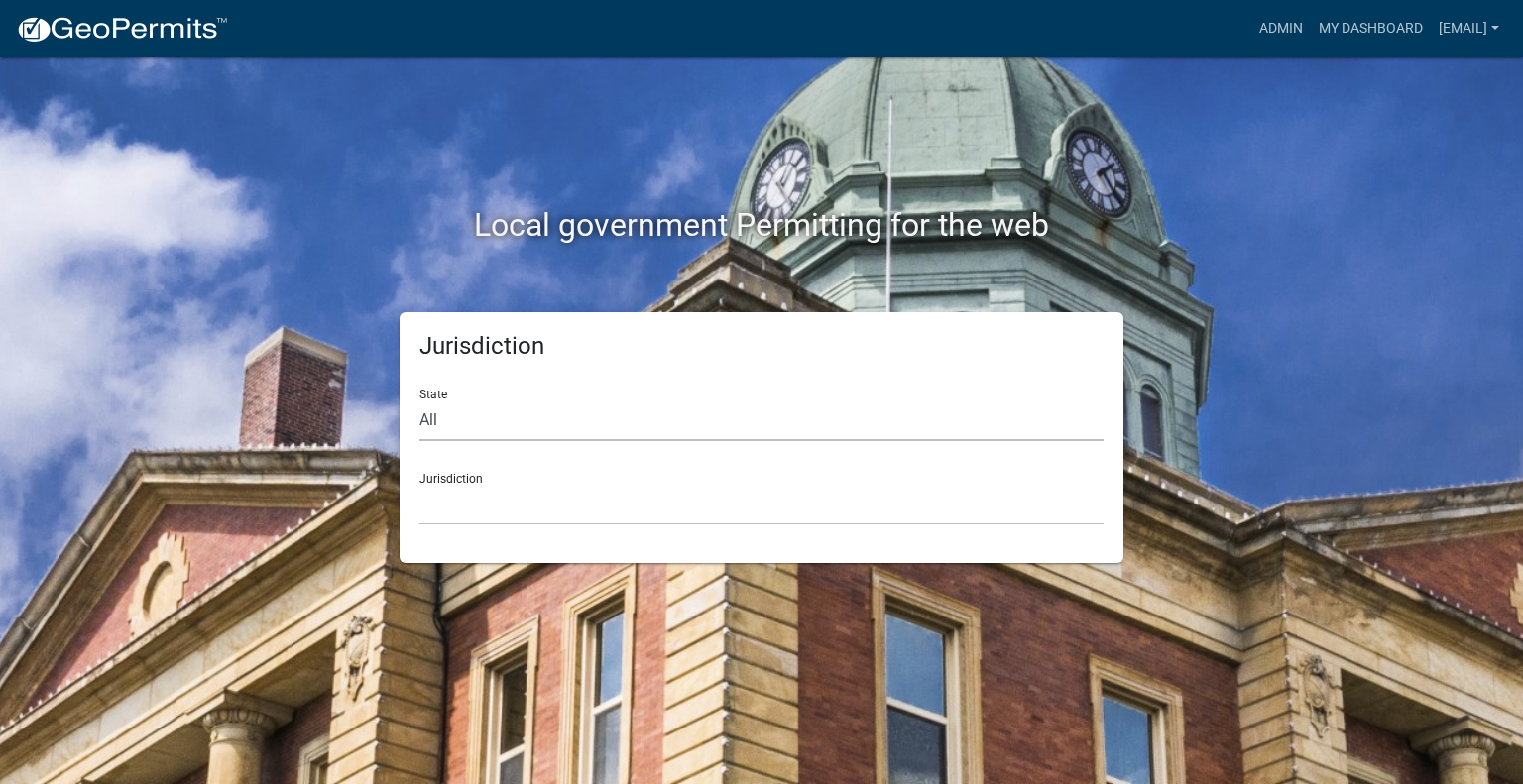 click on "All  Colorado   Georgia   Indiana   Iowa   Kansas   Minnesota   Ohio   South Carolina   Wisconsin" 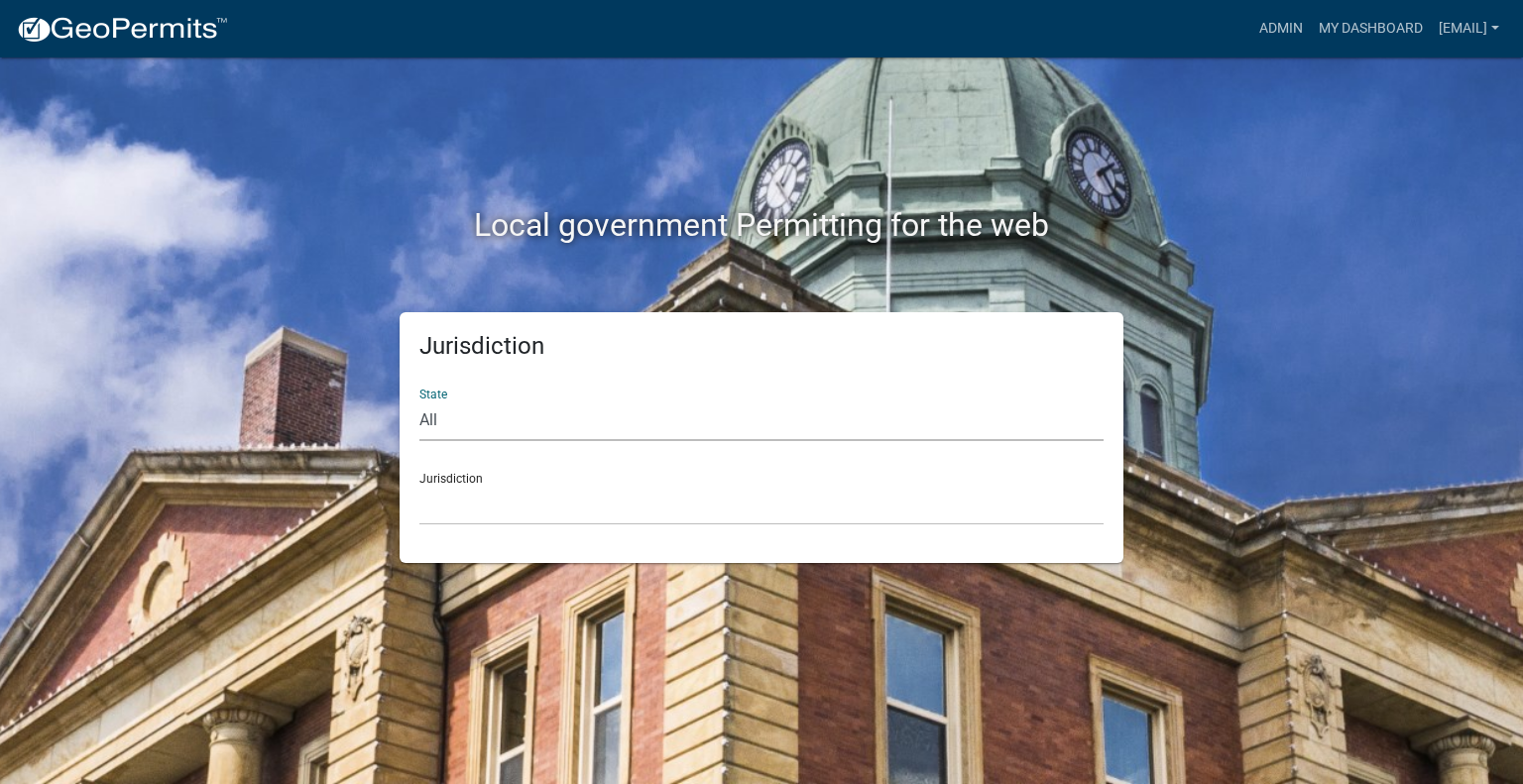 select on "Indiana" 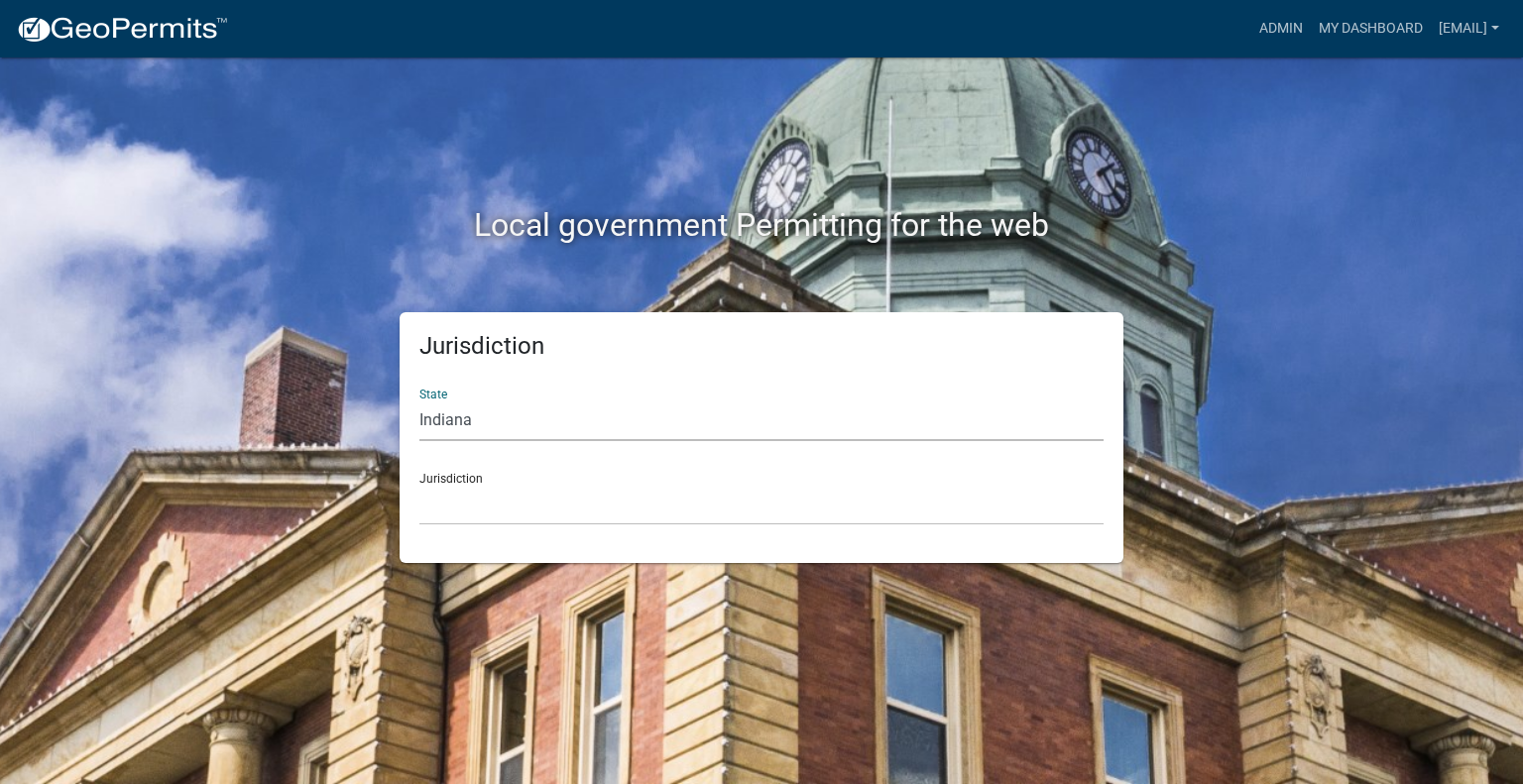 click on "All  Colorado   Georgia   Indiana   Iowa   Kansas   Minnesota   Ohio   South Carolina   Wisconsin" 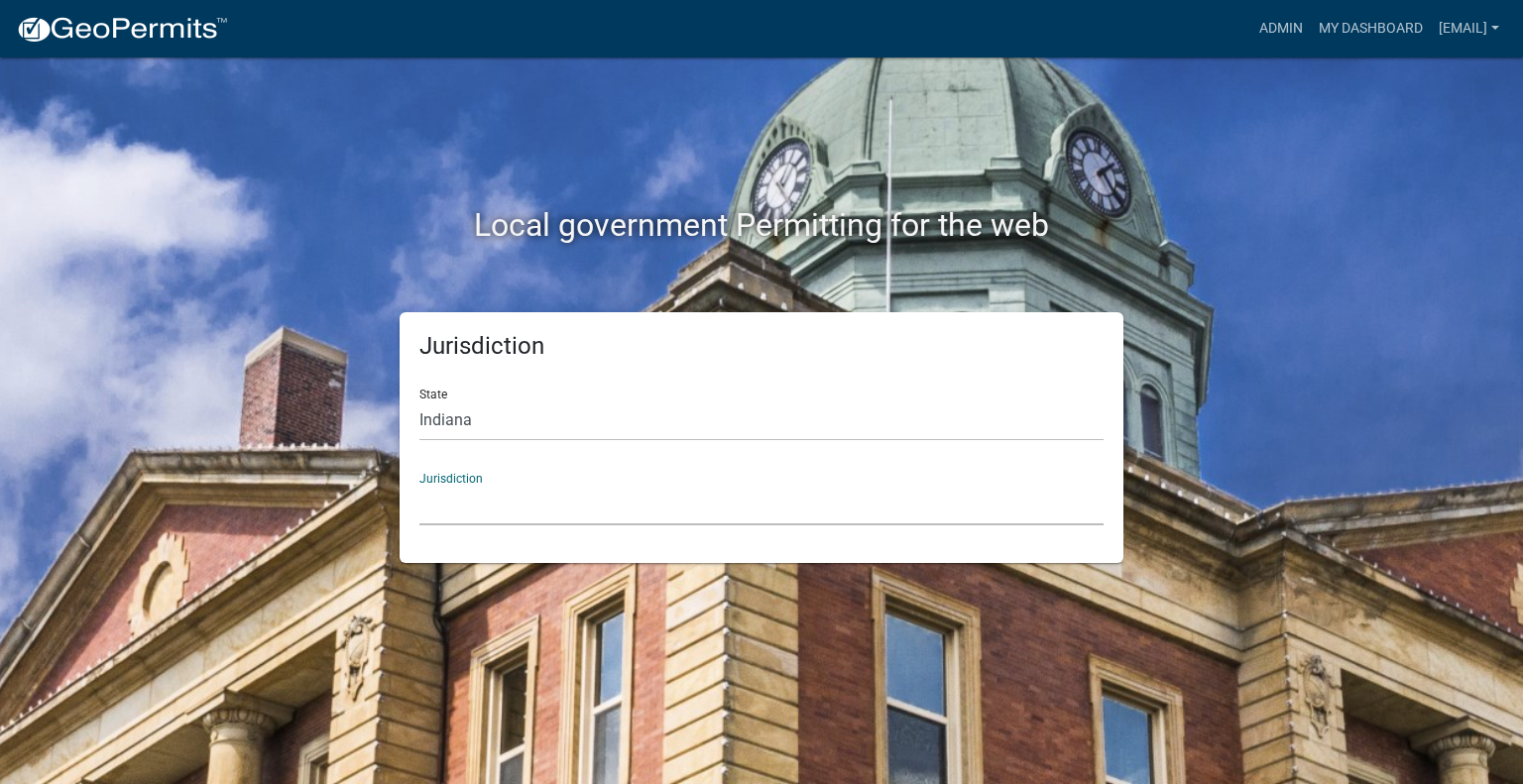 click on "City of Charlestown, Indiana City of Jeffersonville, Indiana City of Logansport, Indiana Decatur County, Indiana Grant County, Indiana Howard County, Indiana Huntington County, Indiana Jasper County, Indiana Kosciusko County, Indiana La Porte County, Indiana Miami County, Indiana Montgomery County, Indiana Morgan County, Indiana Newton County, Indiana Porter County, Indiana River Ridge Development Authority, Indiana Tippecanoe County, Indiana Vigo County, Indiana Wells County, Indiana Whitley County, Indiana" 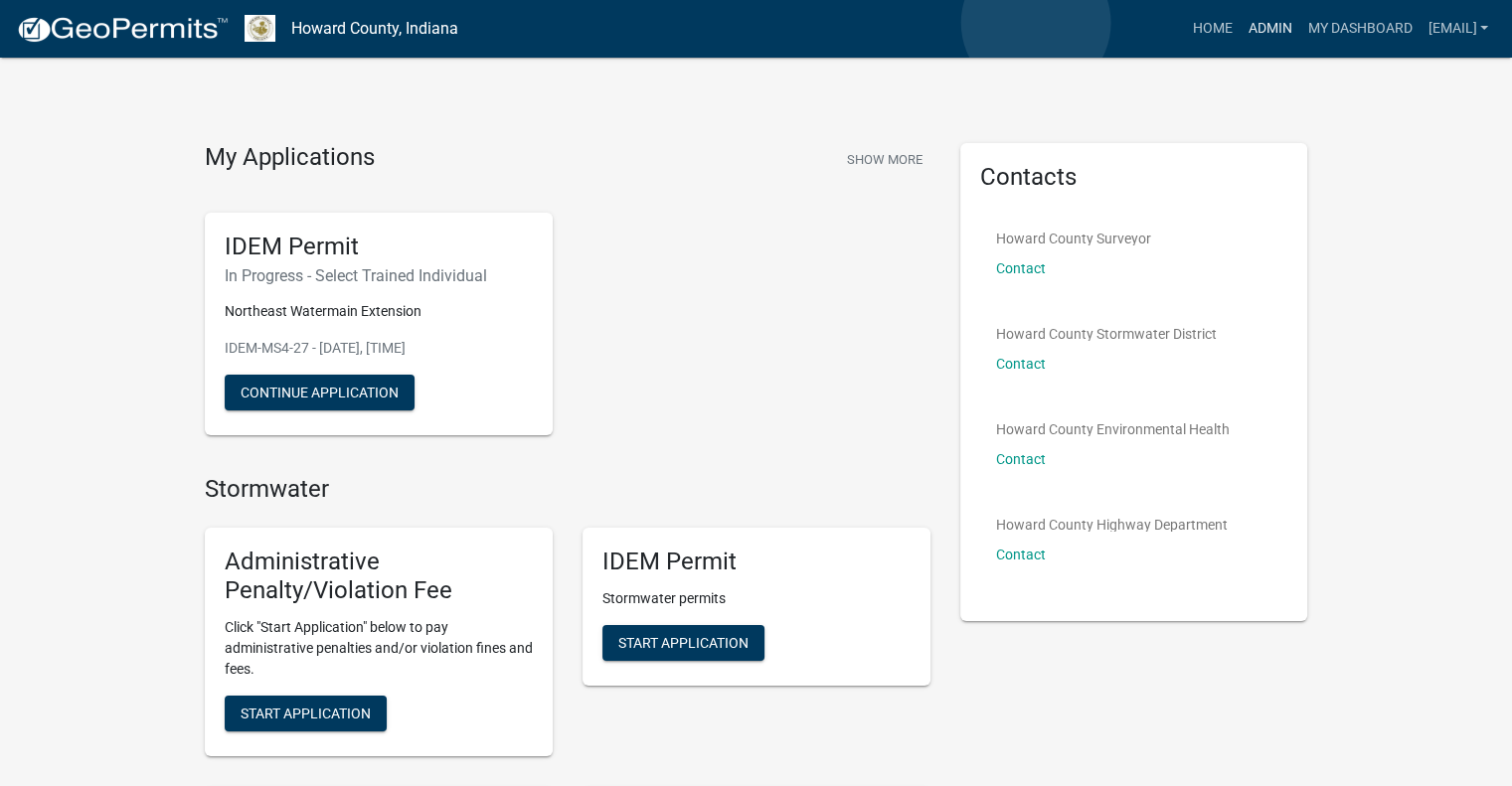 click on "Admin" at bounding box center [1269, 29] 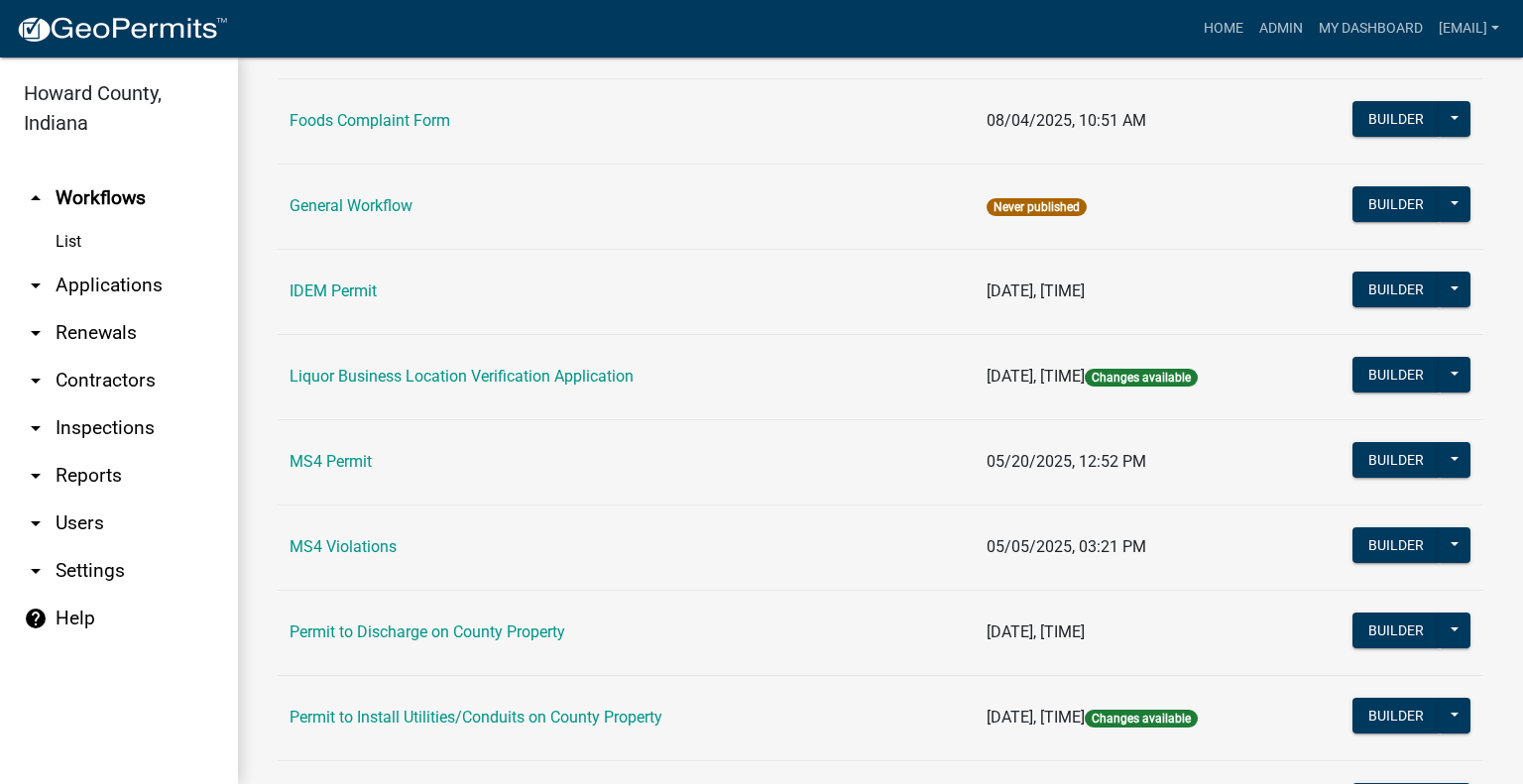 scroll, scrollTop: 1388, scrollLeft: 0, axis: vertical 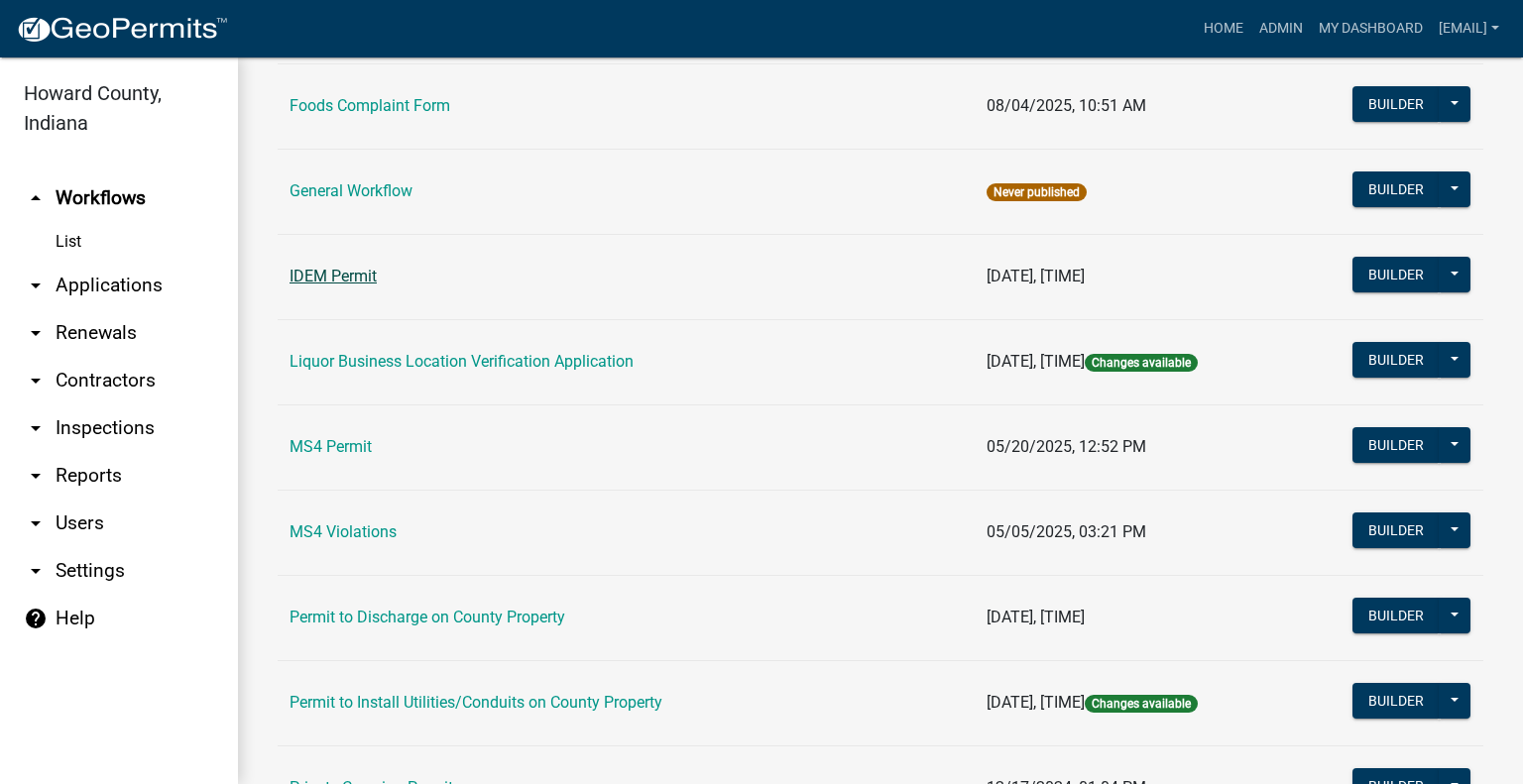 click on "IDEM Permit" at bounding box center (333, 276) 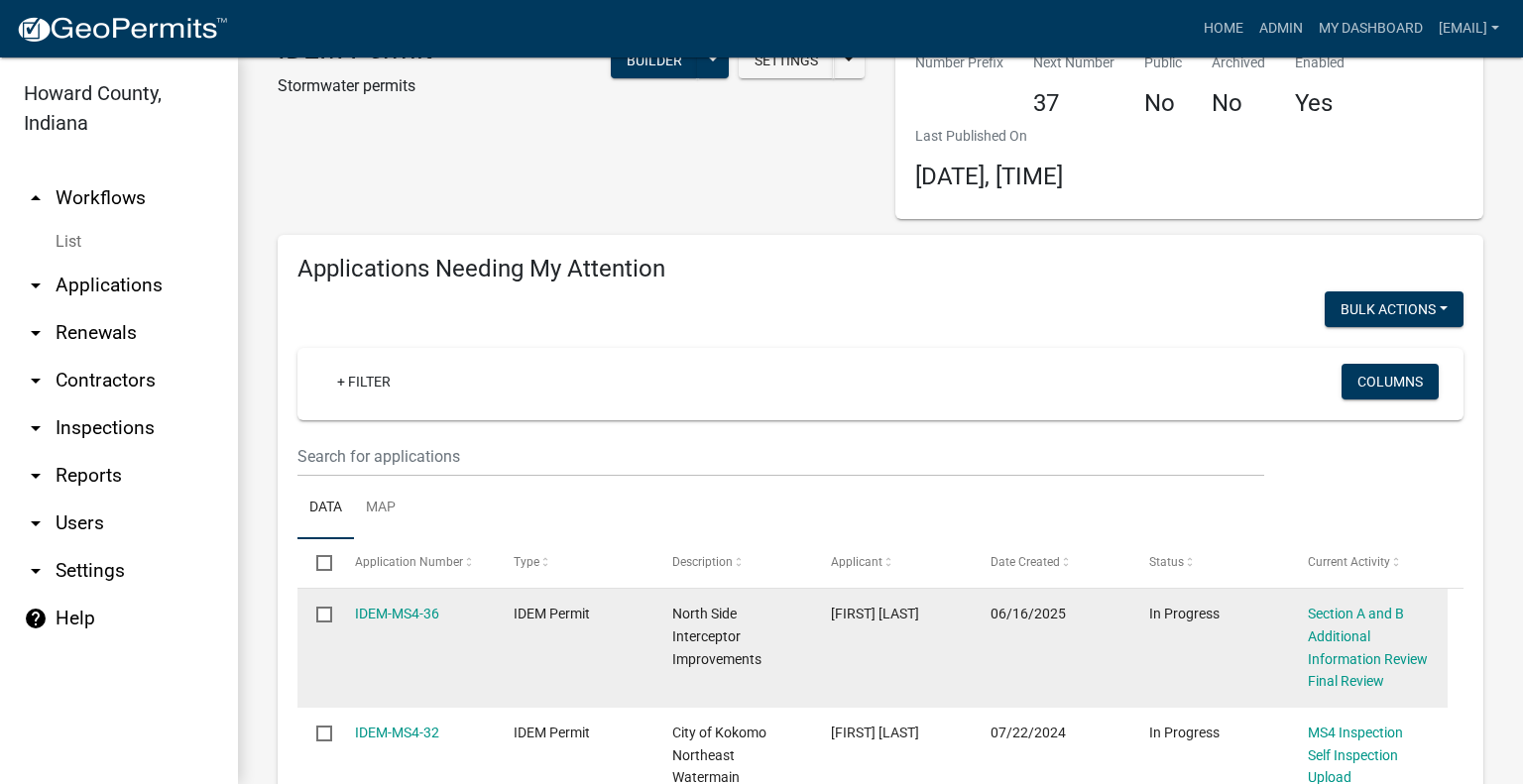 scroll, scrollTop: 99, scrollLeft: 0, axis: vertical 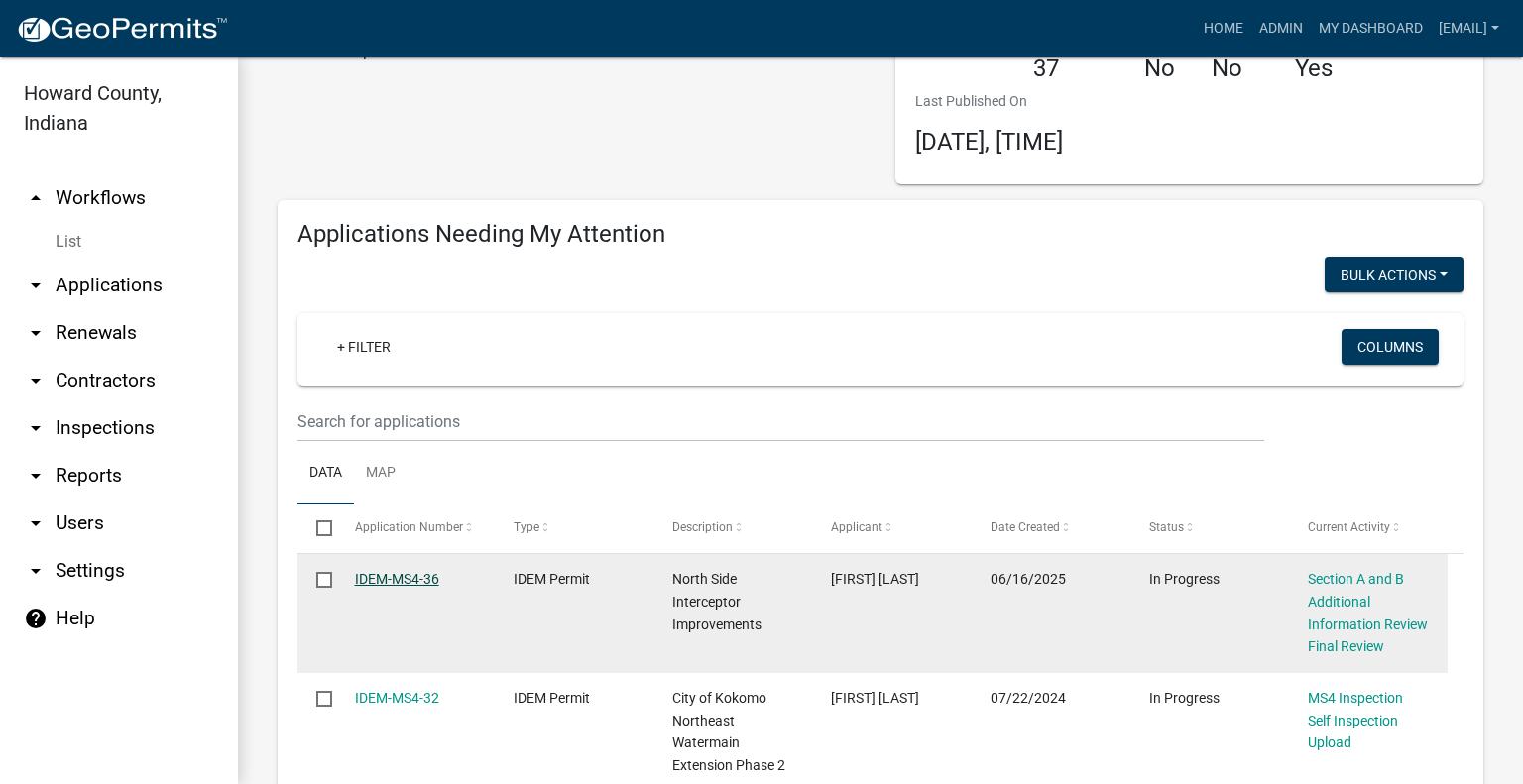 click on "IDEM-MS4-36" 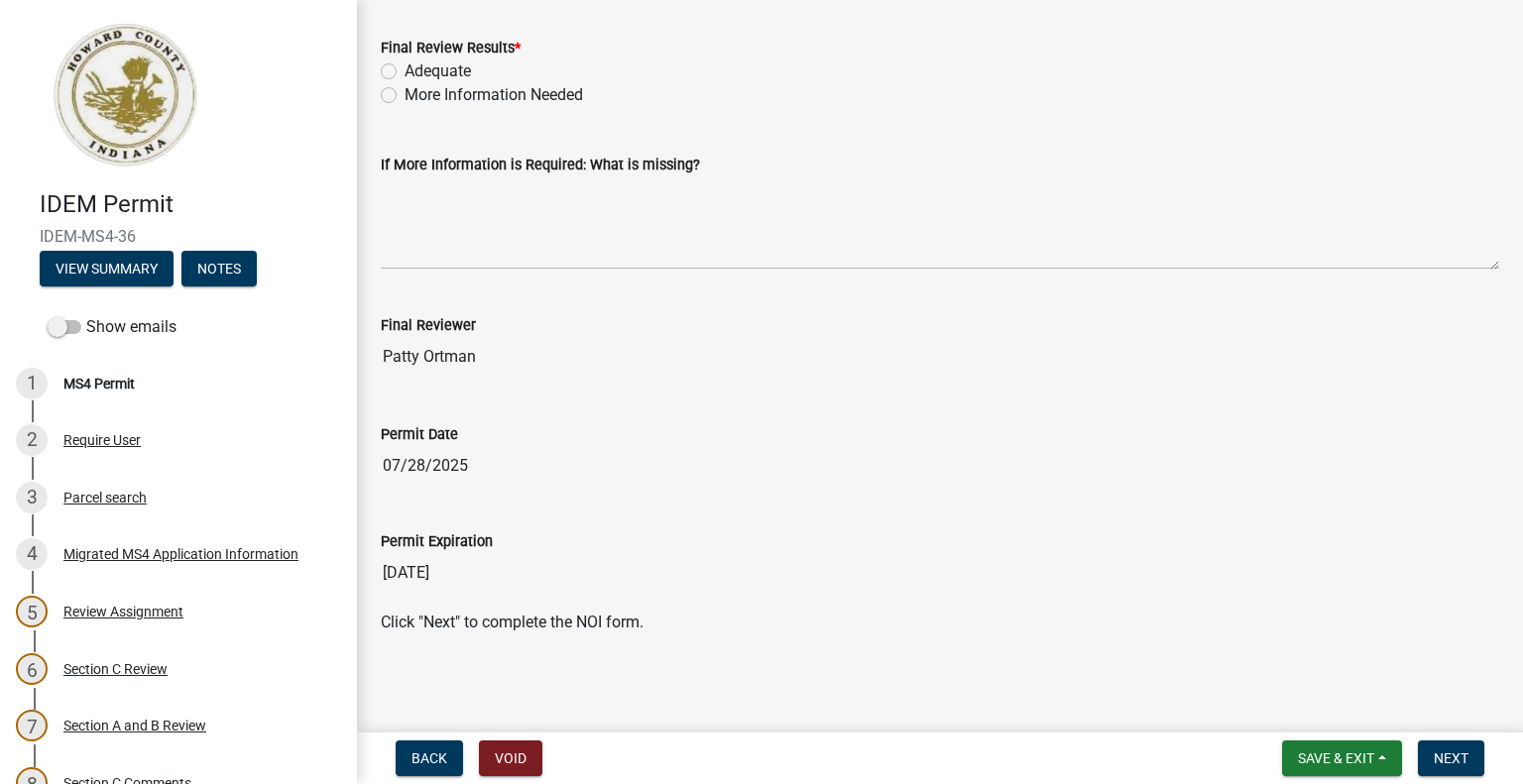 scroll, scrollTop: 100, scrollLeft: 0, axis: vertical 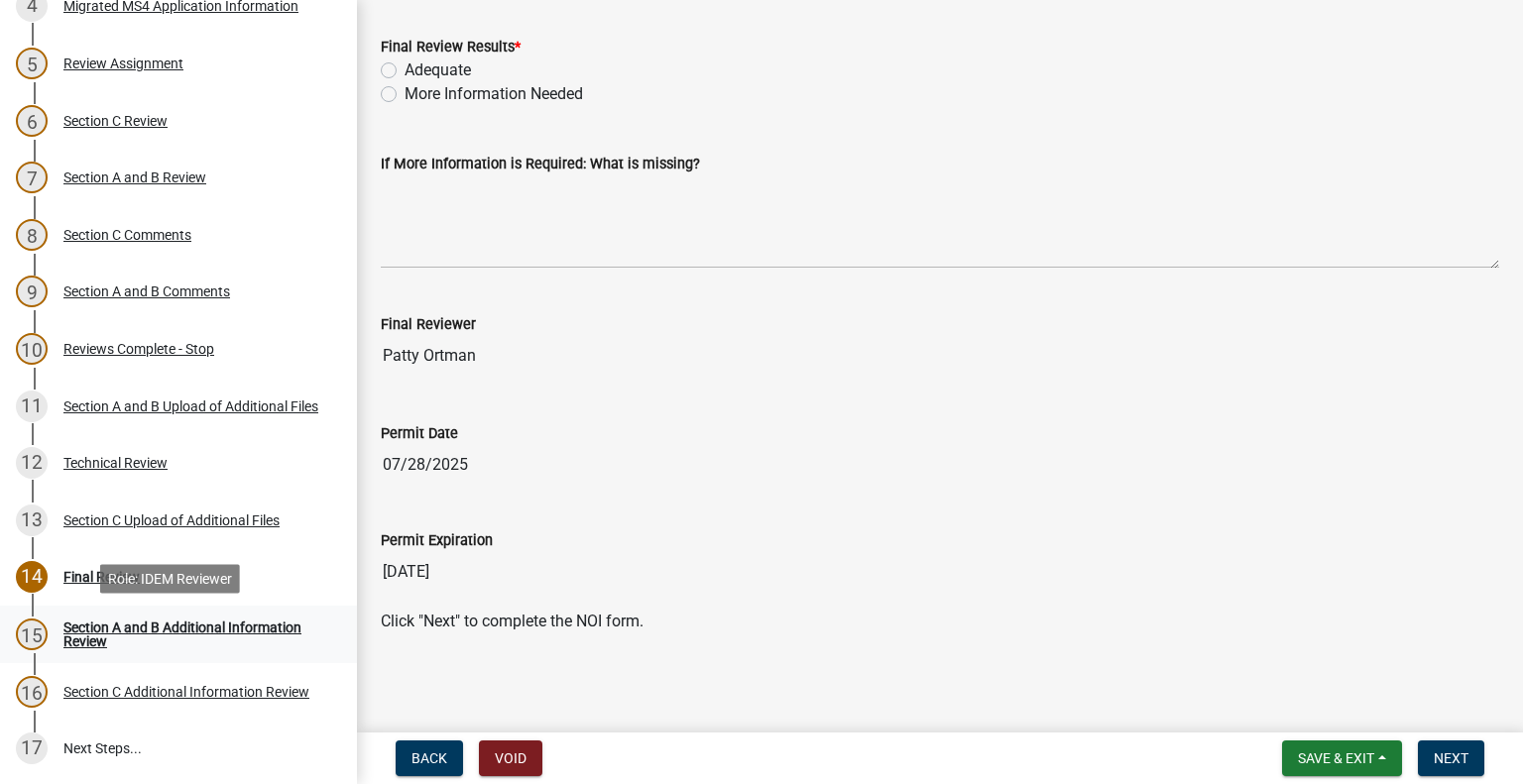 click on "Section A and B Additional Information Review" at bounding box center [194, 634] 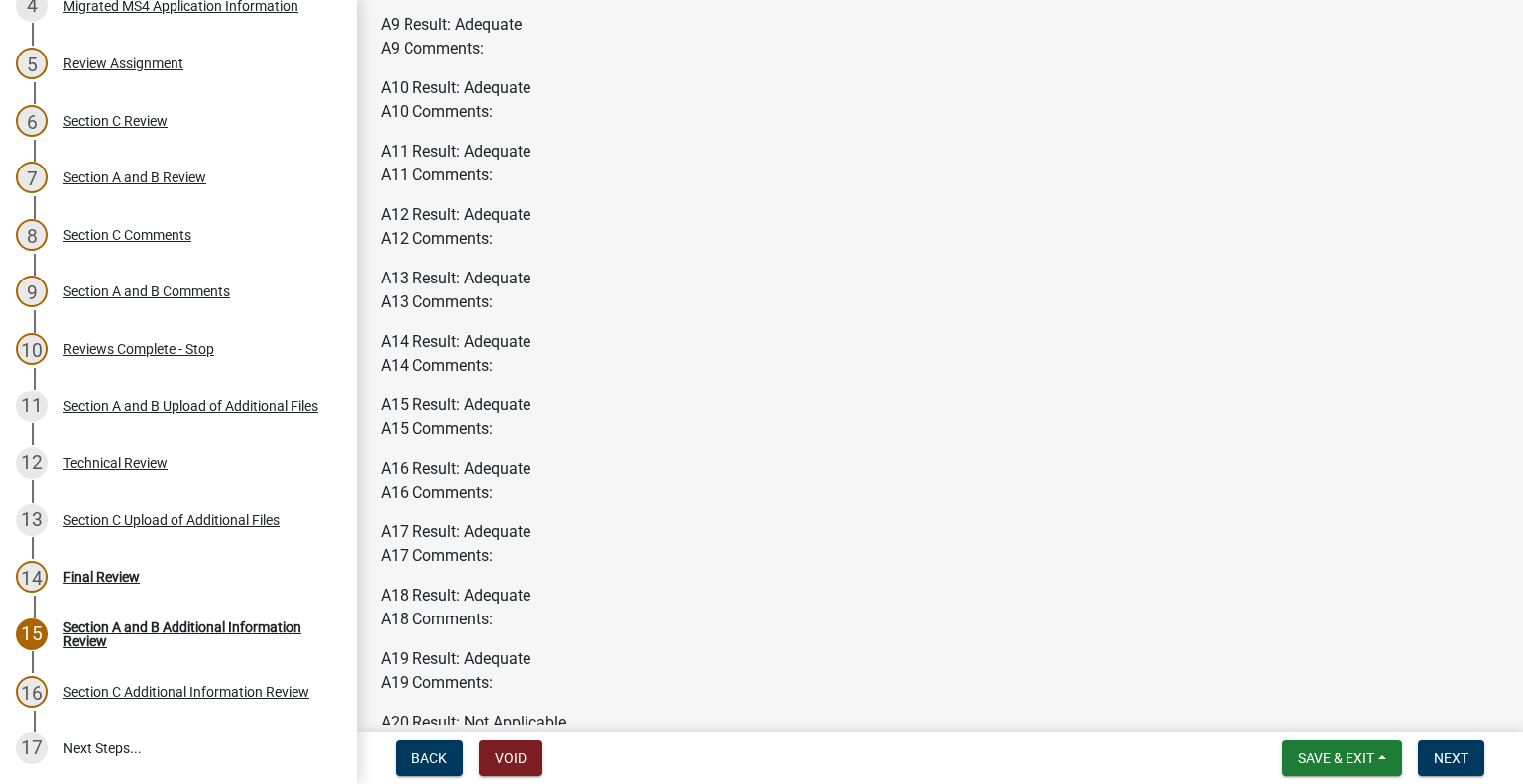 scroll, scrollTop: 0, scrollLeft: 0, axis: both 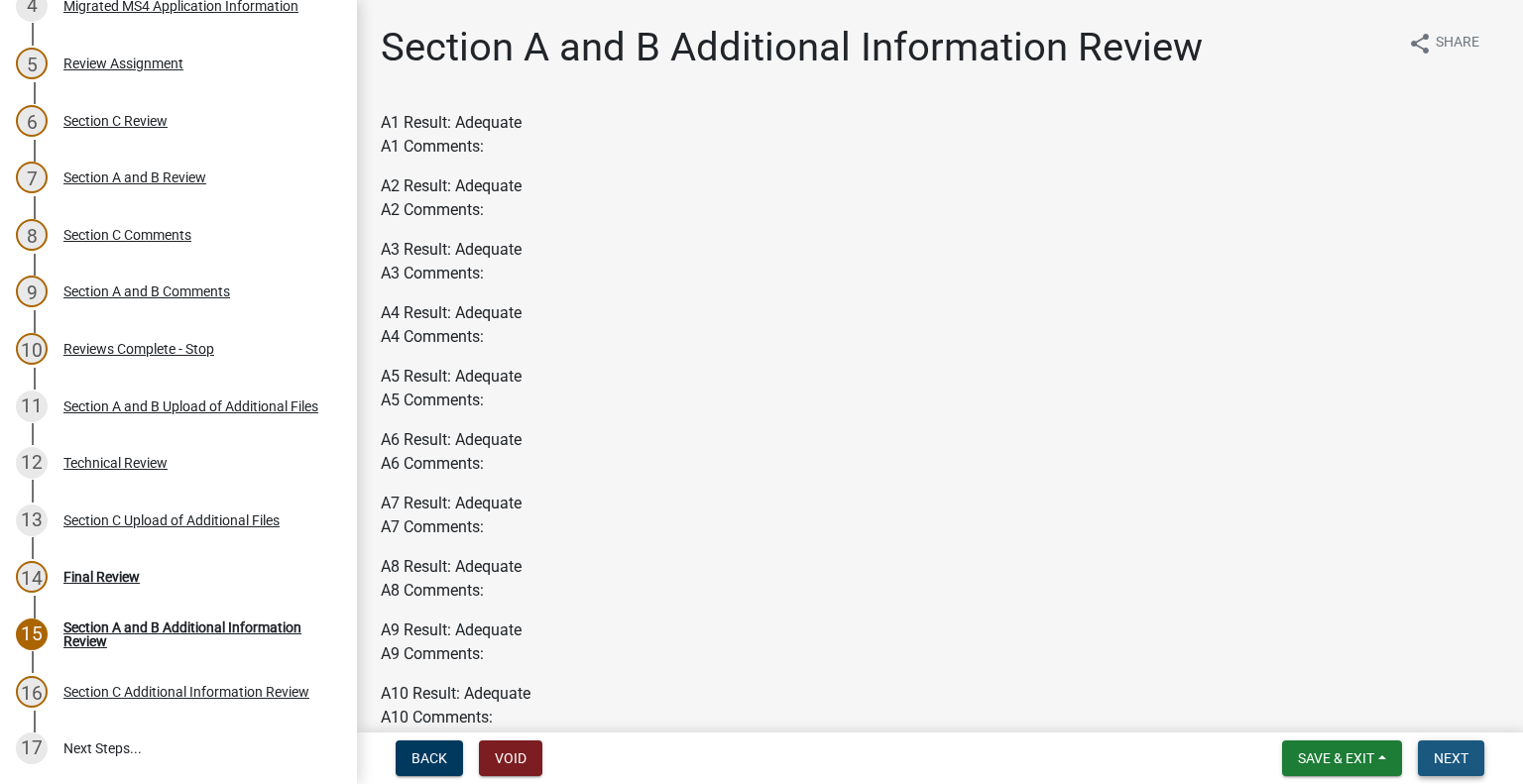 click on "Next" at bounding box center (1451, 758) 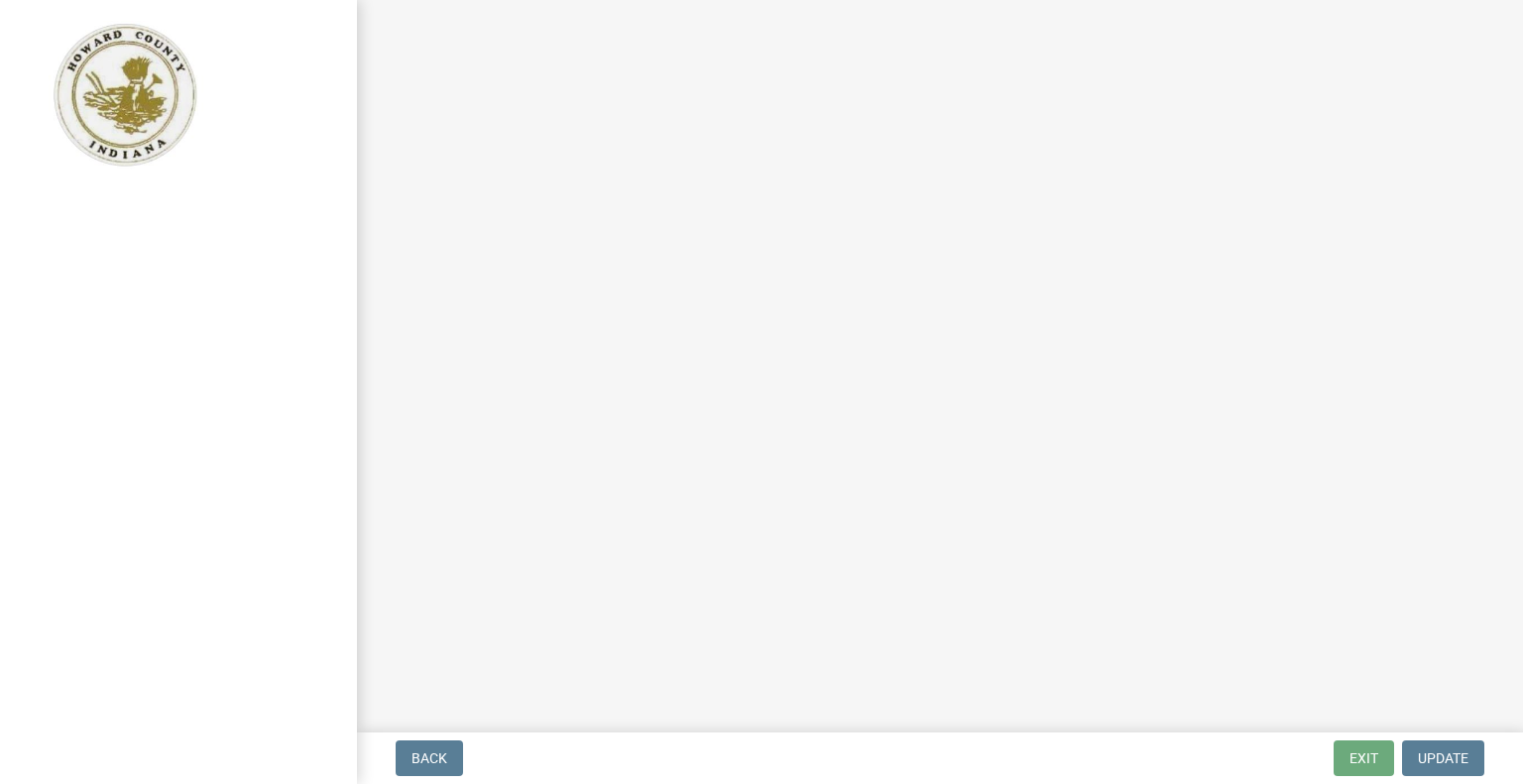scroll, scrollTop: 0, scrollLeft: 0, axis: both 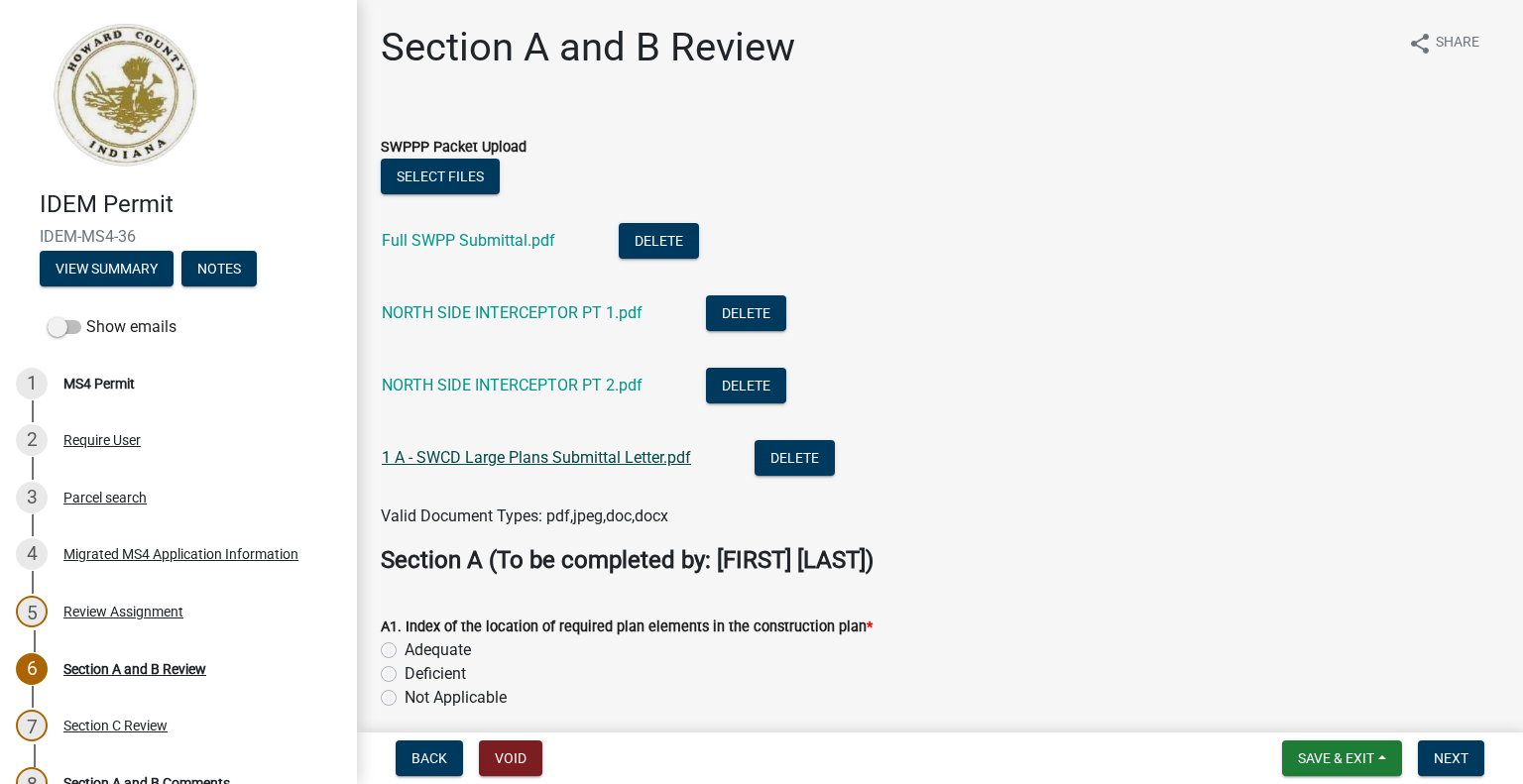 click on "1 A - SWCD Large Plans Submittal Letter.pdf" 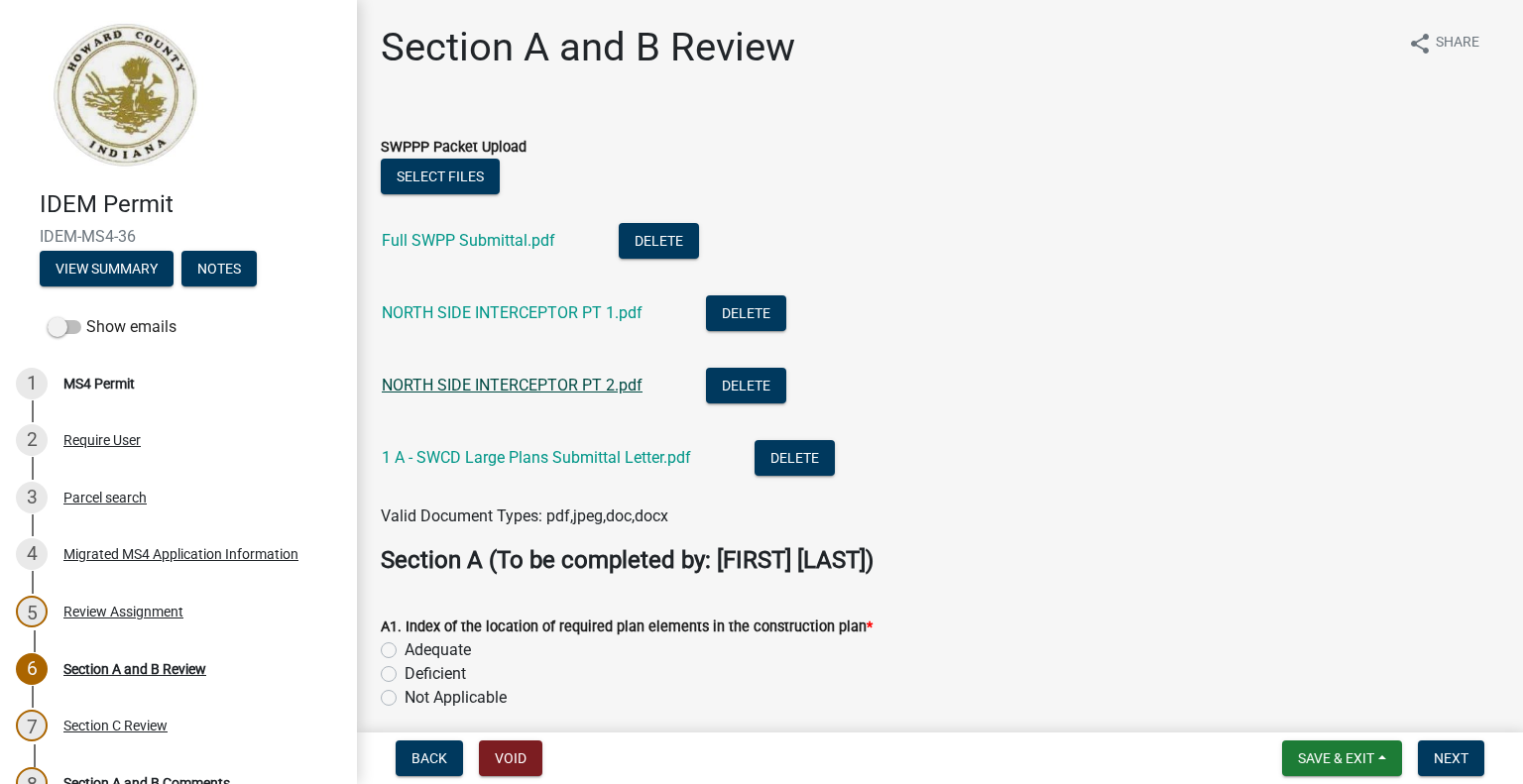 click on "NORTH SIDE INTERCEPTOR PT 2.pdf" 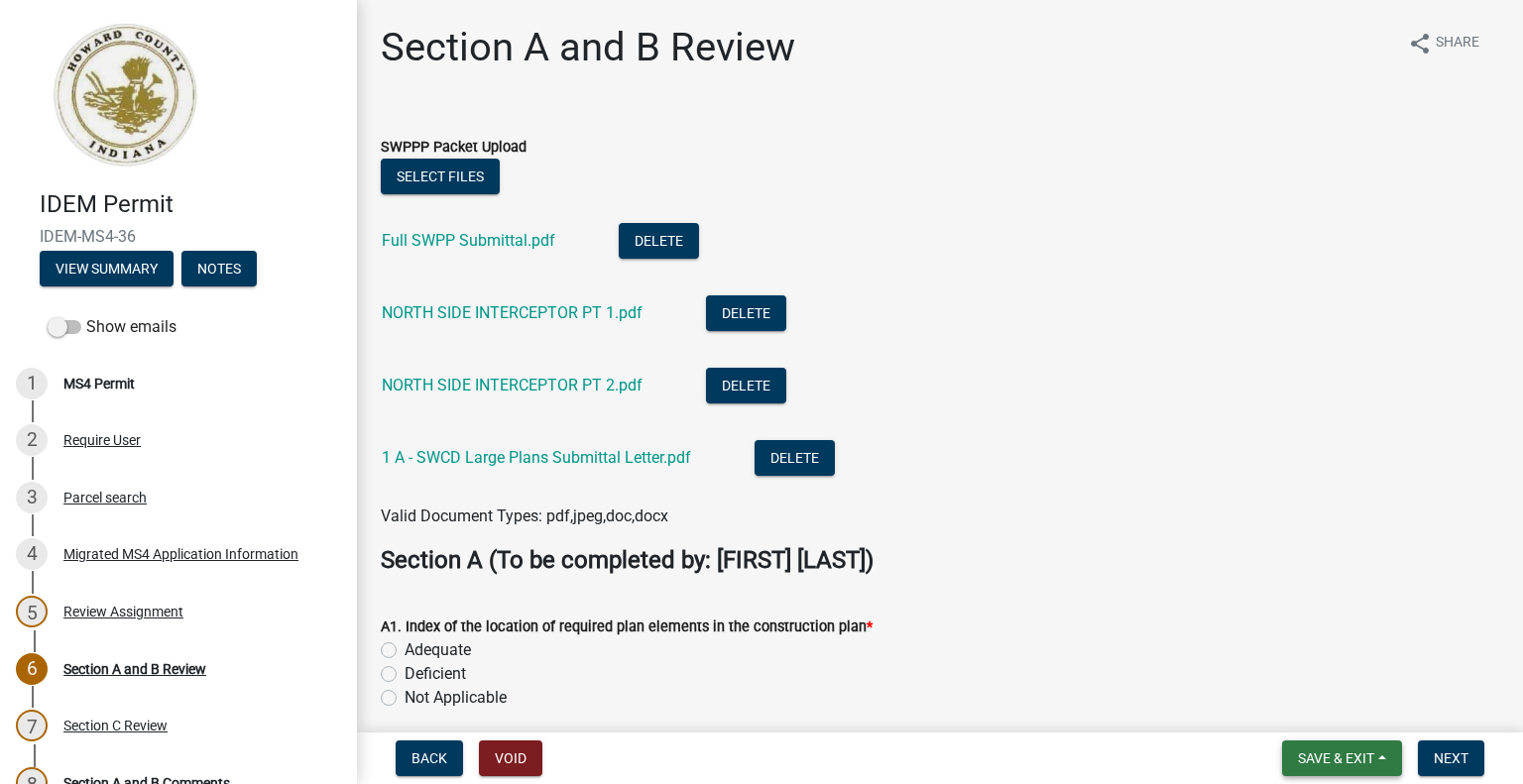 click on "Save & Exit" at bounding box center [1342, 758] 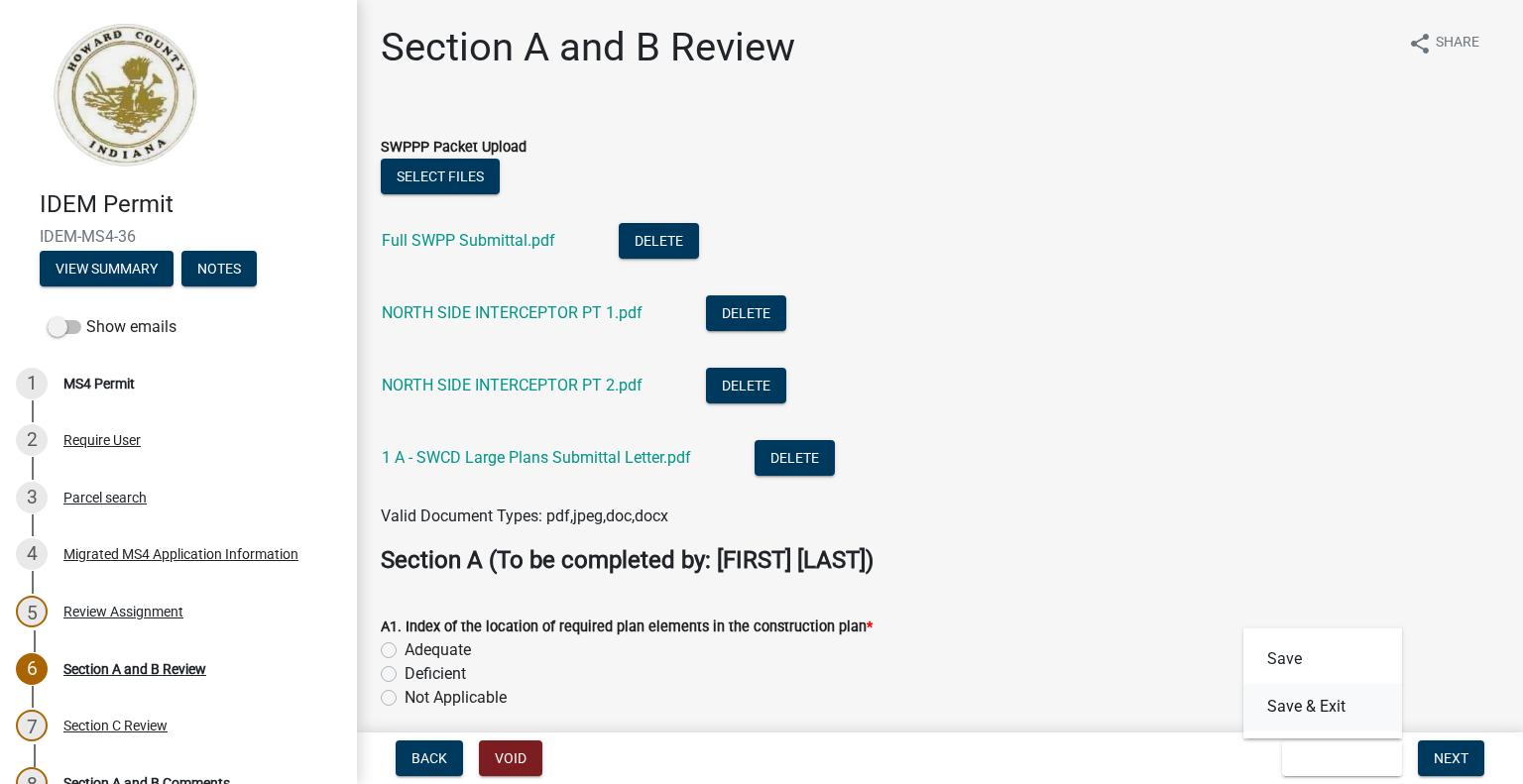 click on "Save & Exit" at bounding box center [1323, 707] 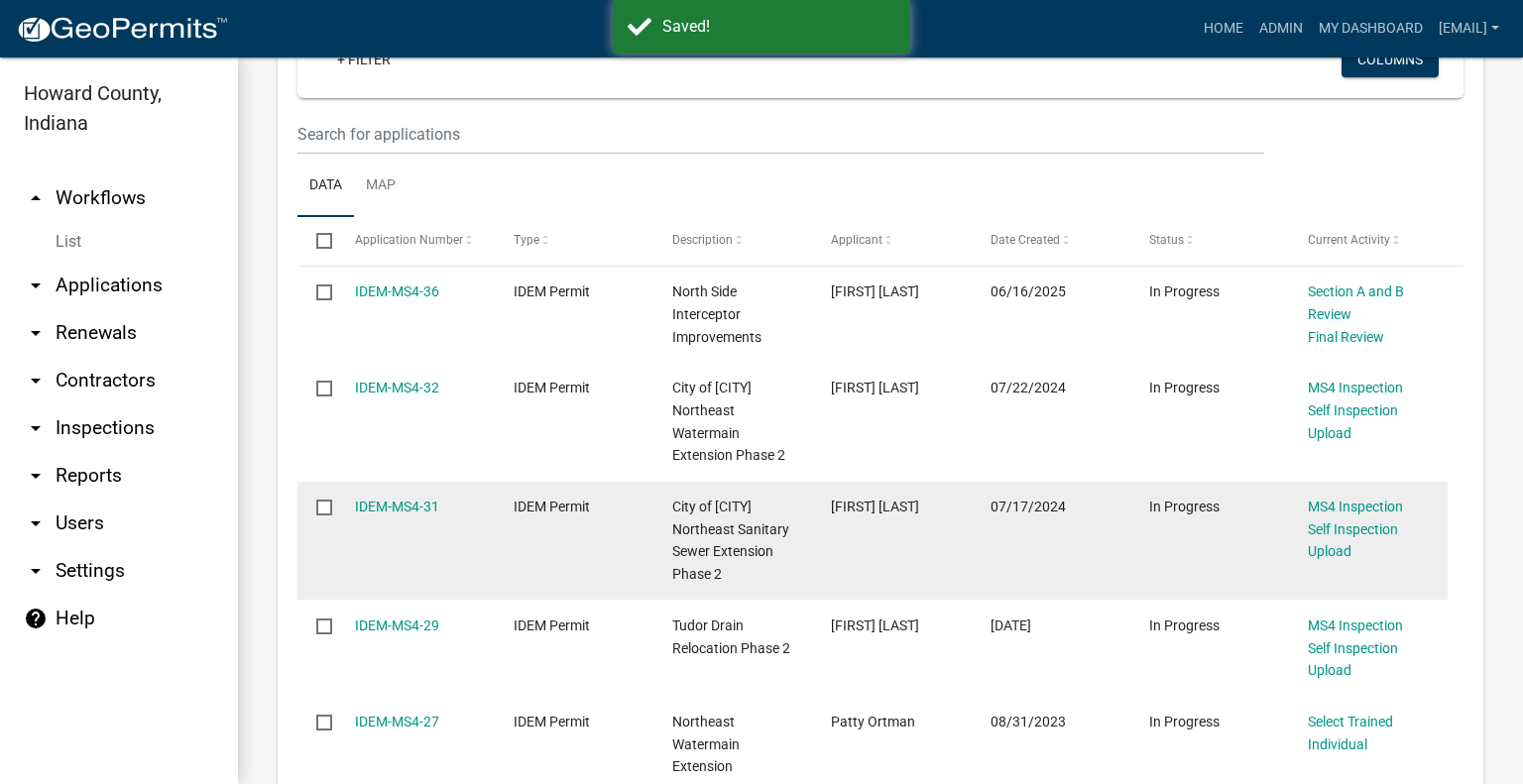 scroll, scrollTop: 396, scrollLeft: 0, axis: vertical 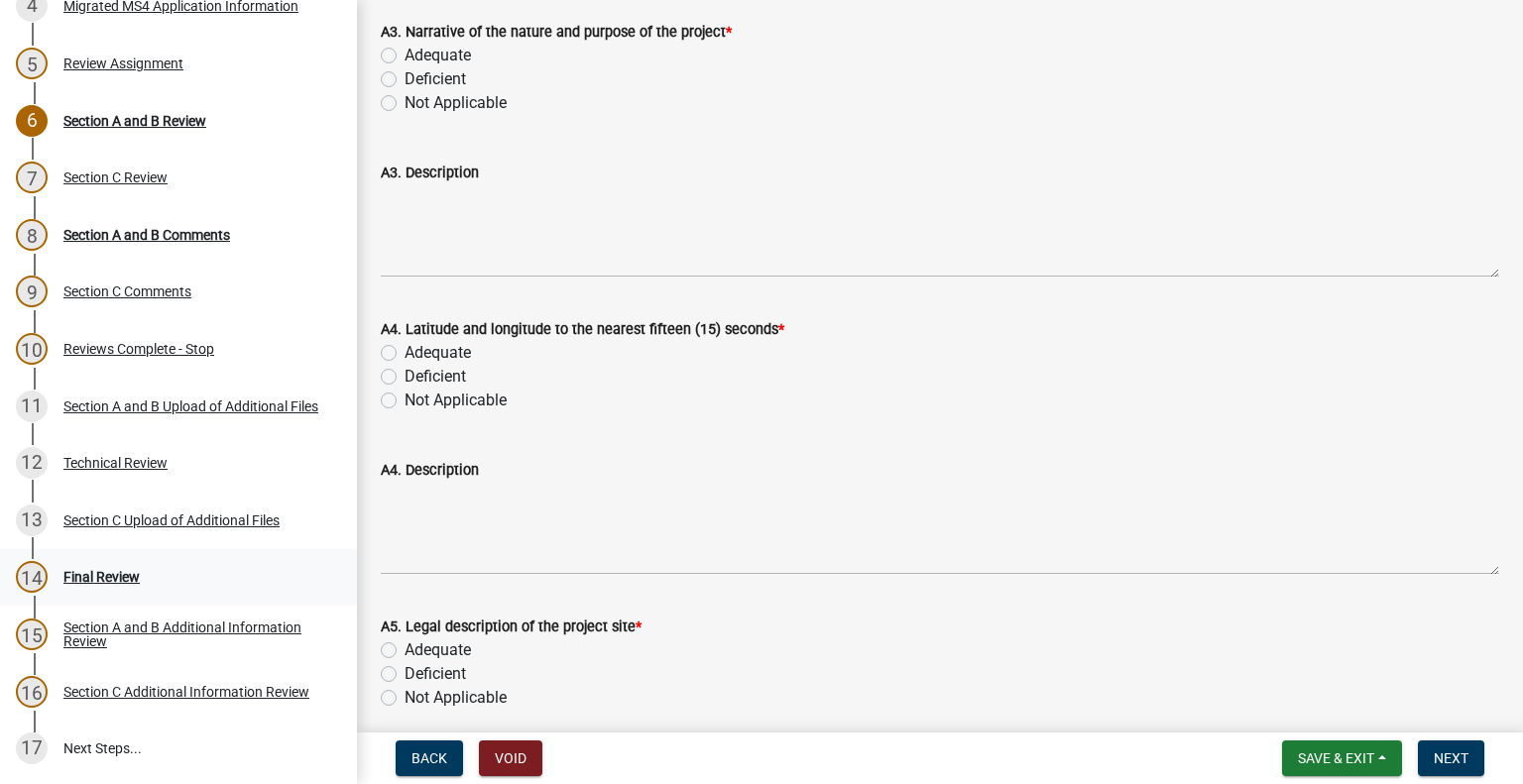 click on "Final Review" at bounding box center (101, 577) 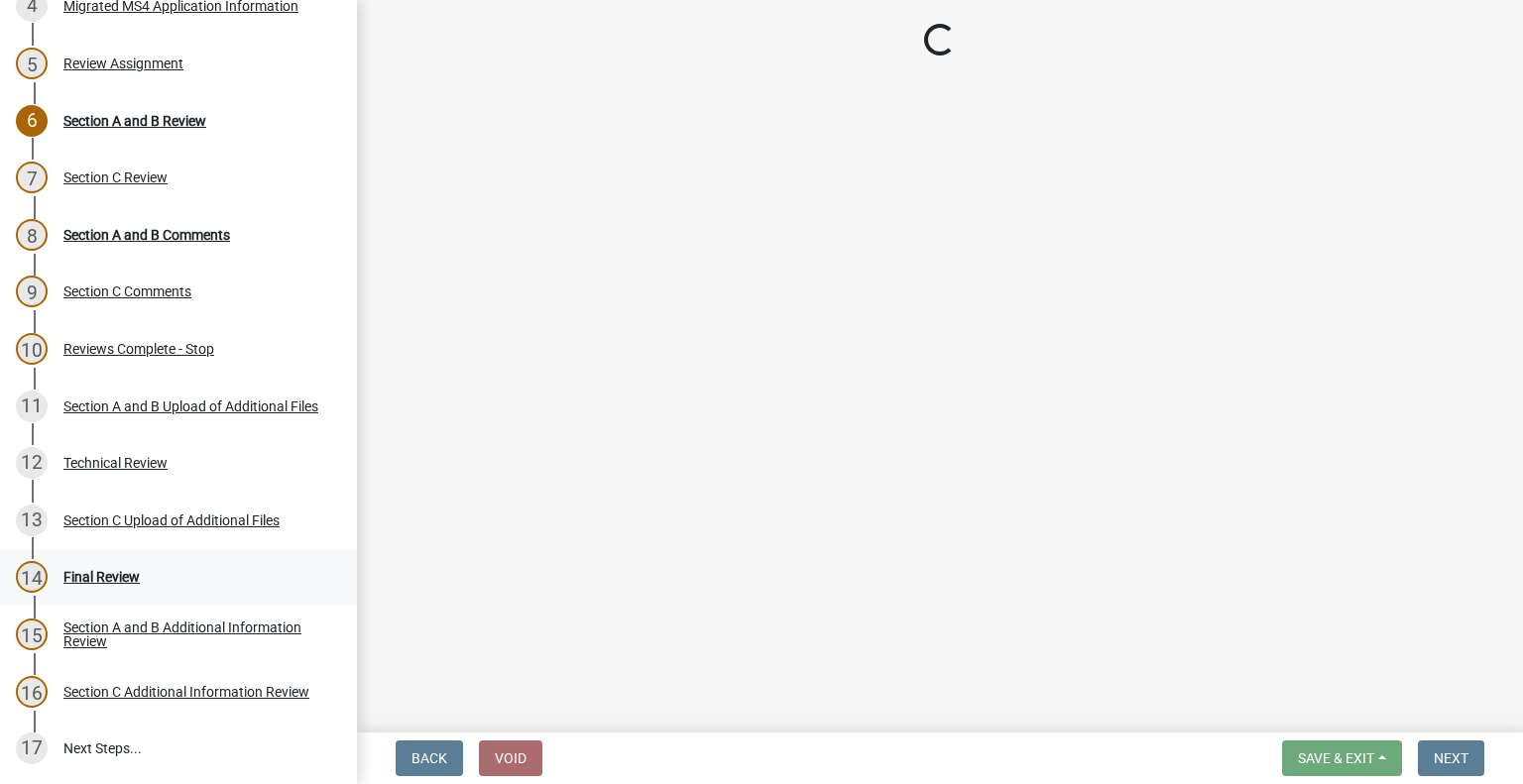 scroll, scrollTop: 0, scrollLeft: 0, axis: both 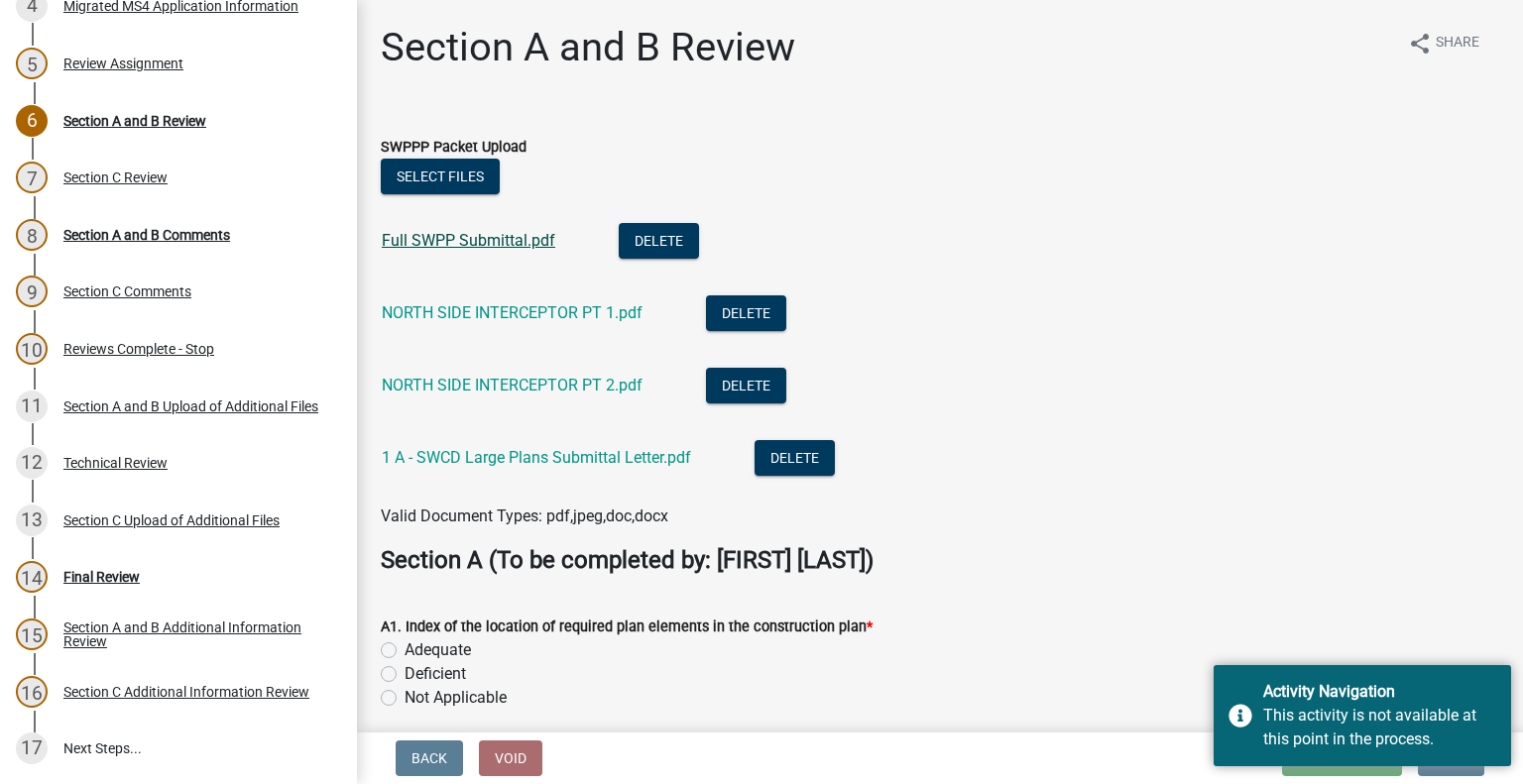 click on "Full SWPP Submittal.pdf" 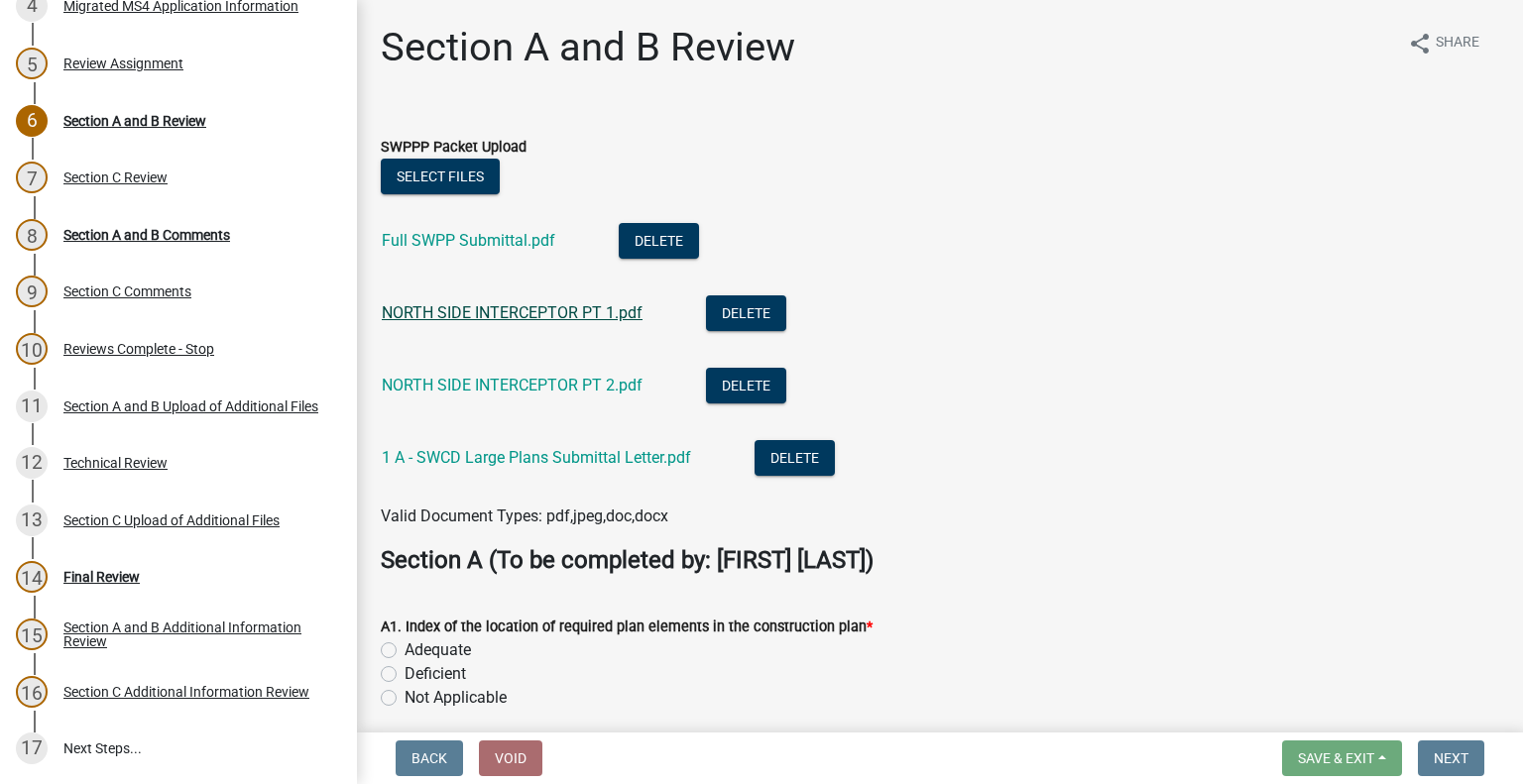 click on "NORTH SIDE INTERCEPTOR PT 1.pdf" 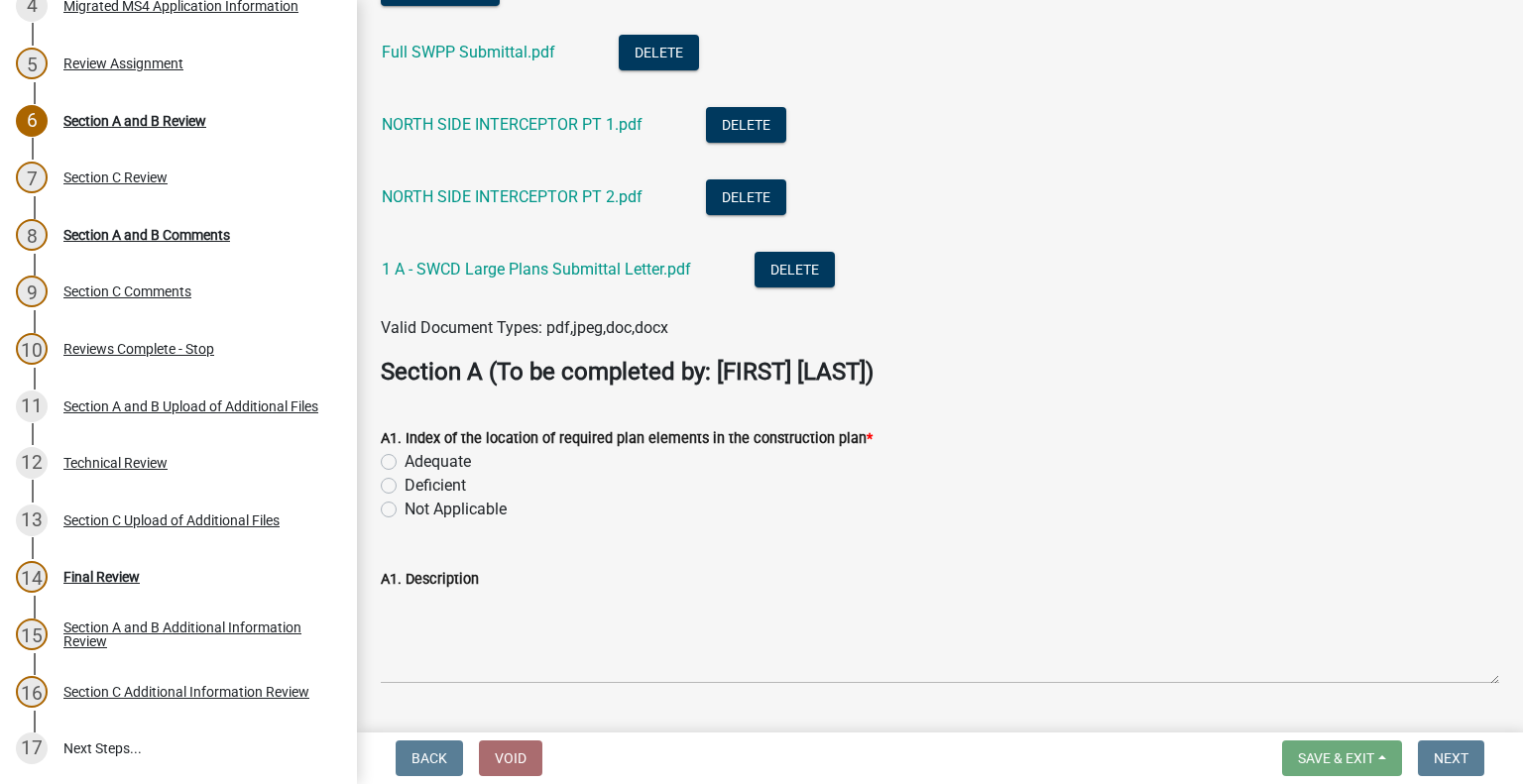 scroll, scrollTop: 198, scrollLeft: 0, axis: vertical 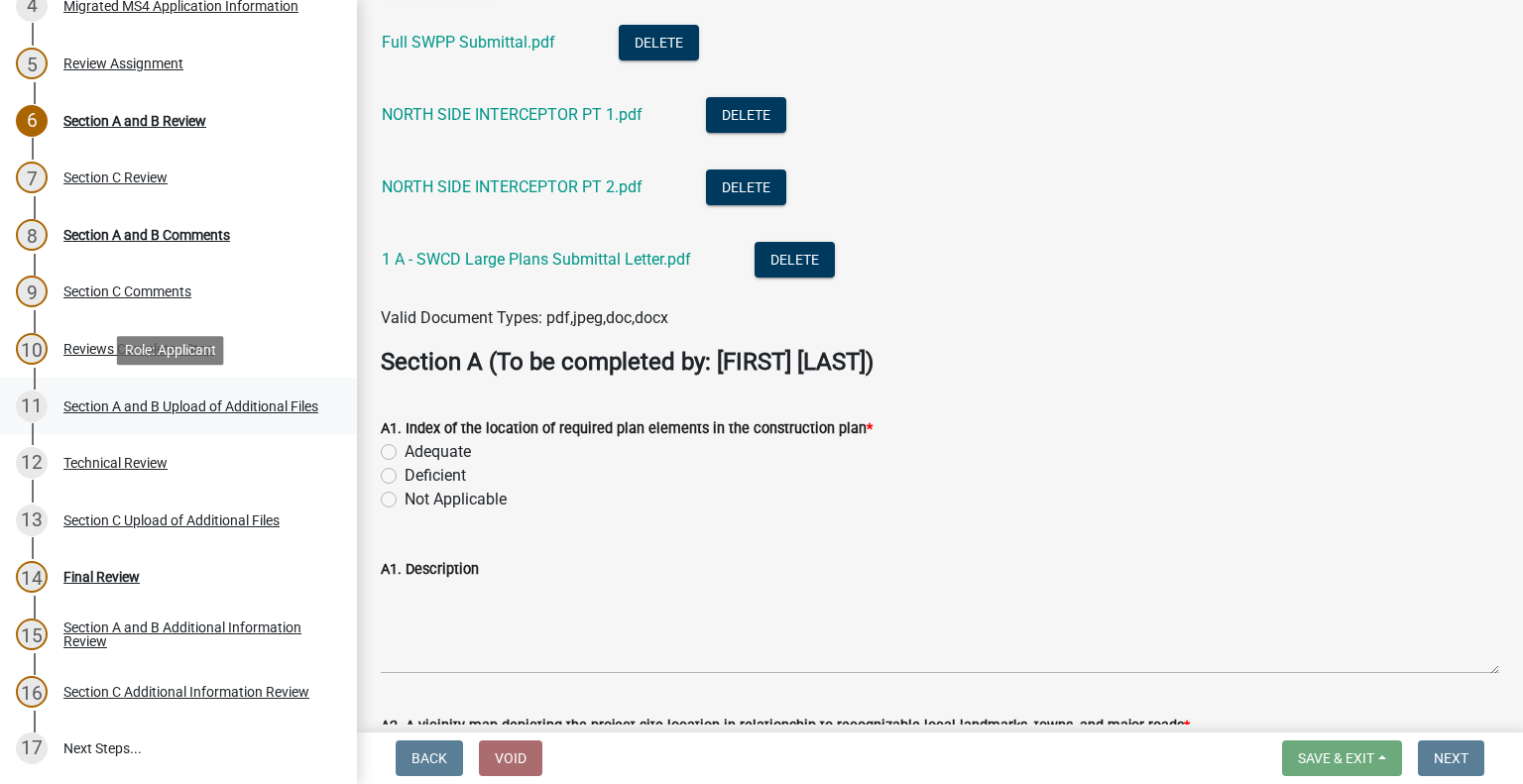 click on "Section A and B Upload of Additional Files" at bounding box center [190, 406] 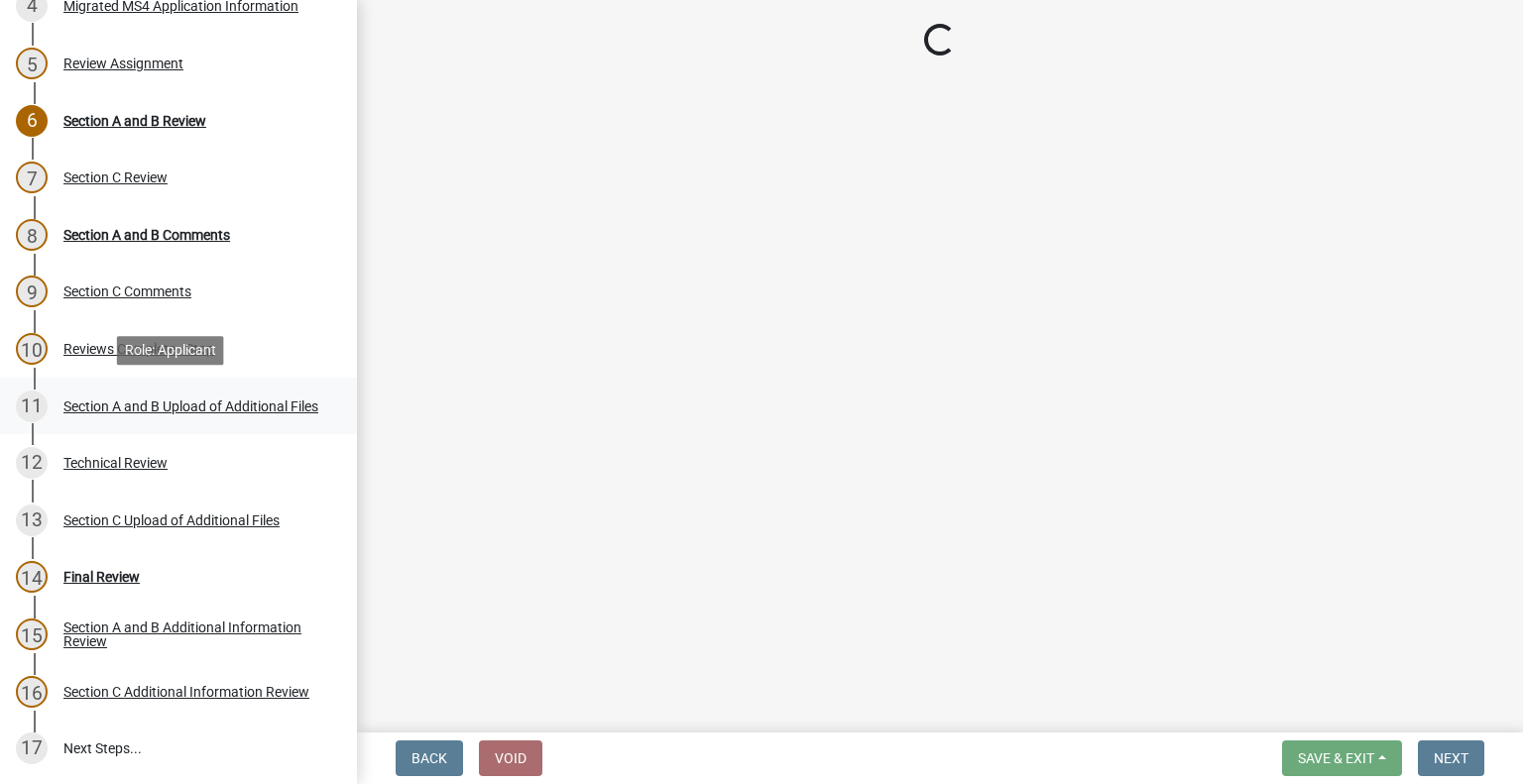 scroll, scrollTop: 0, scrollLeft: 0, axis: both 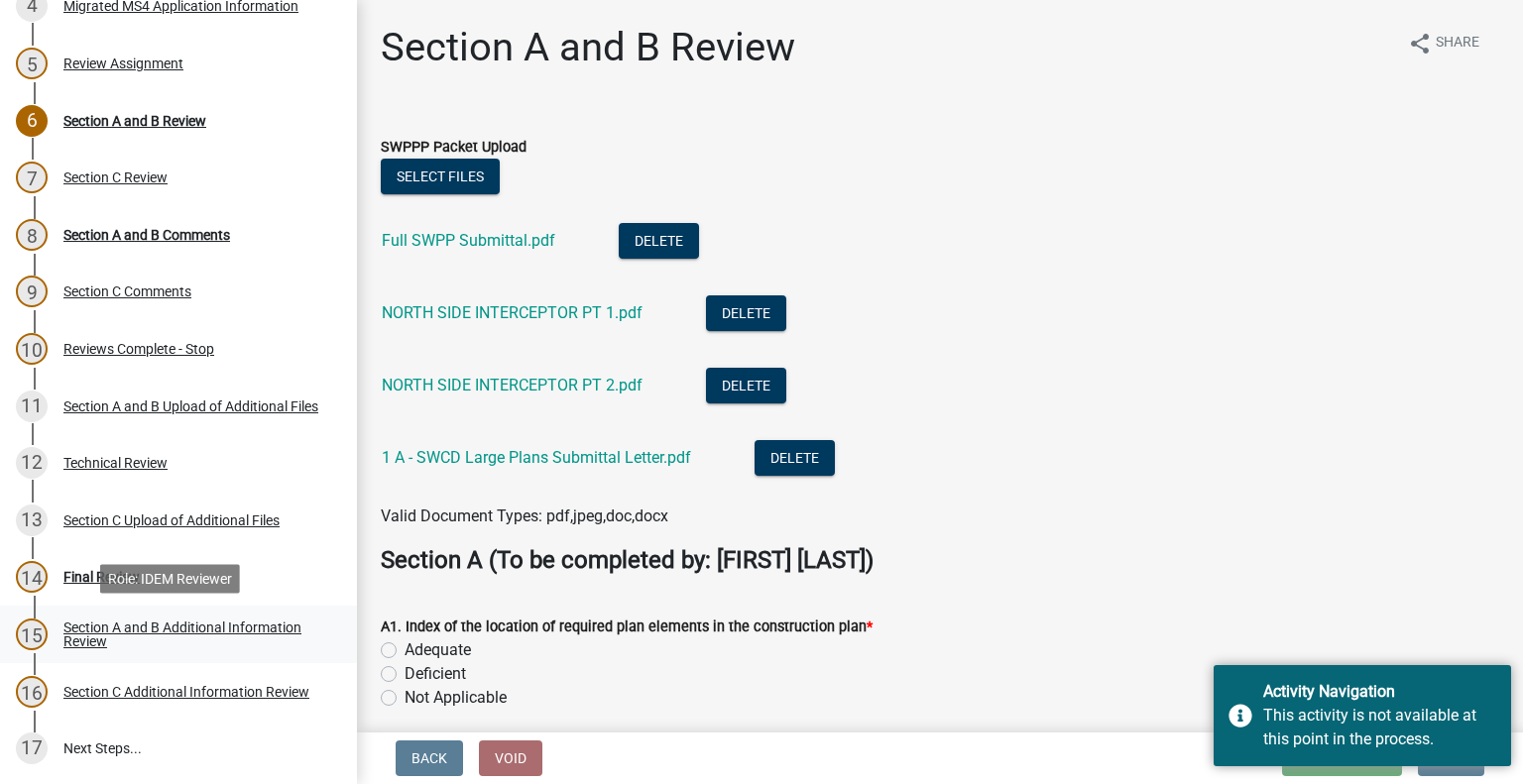 click on "Section A and B Additional Information Review" at bounding box center (194, 634) 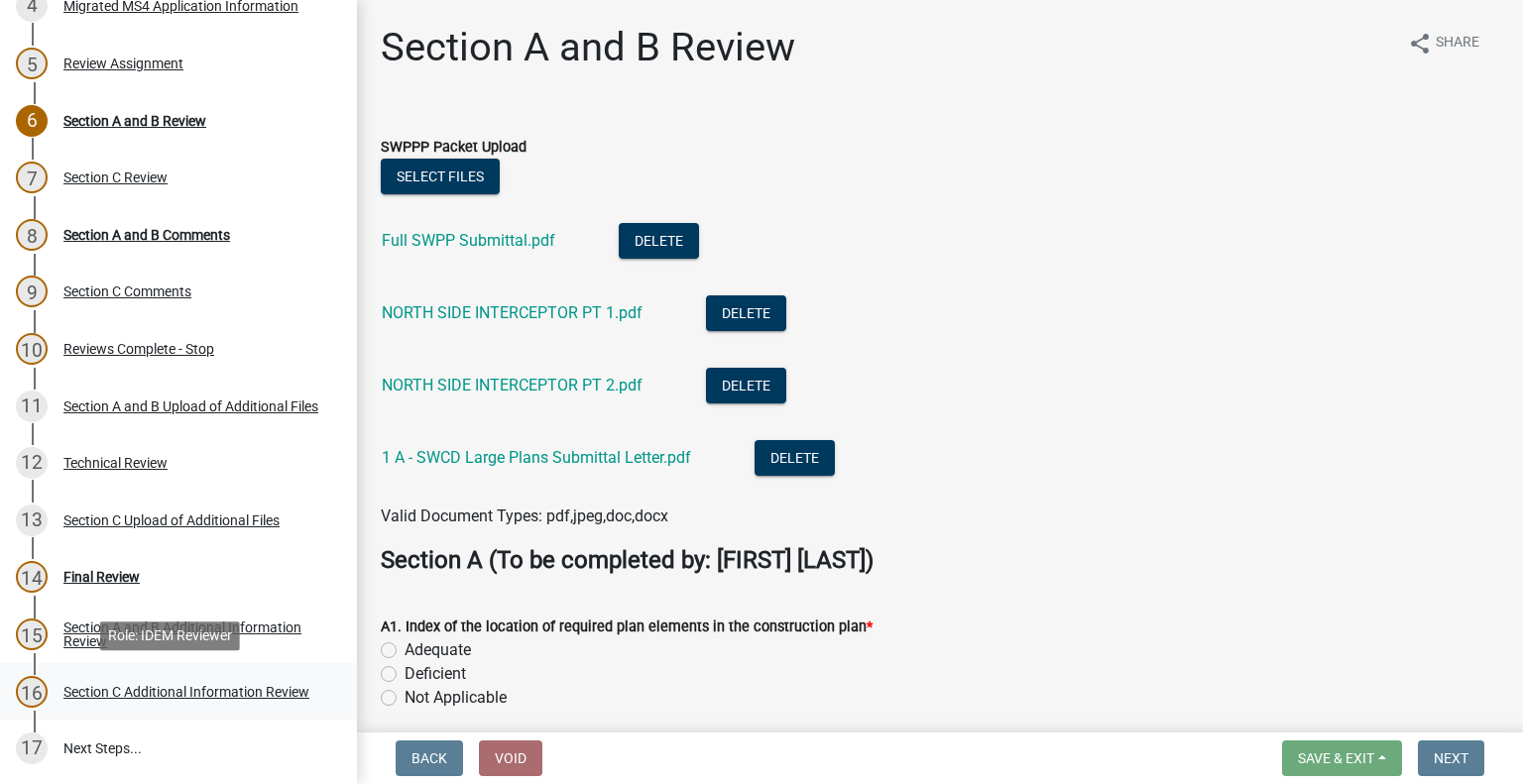 click on "Section C Additional Information Review" at bounding box center (186, 692) 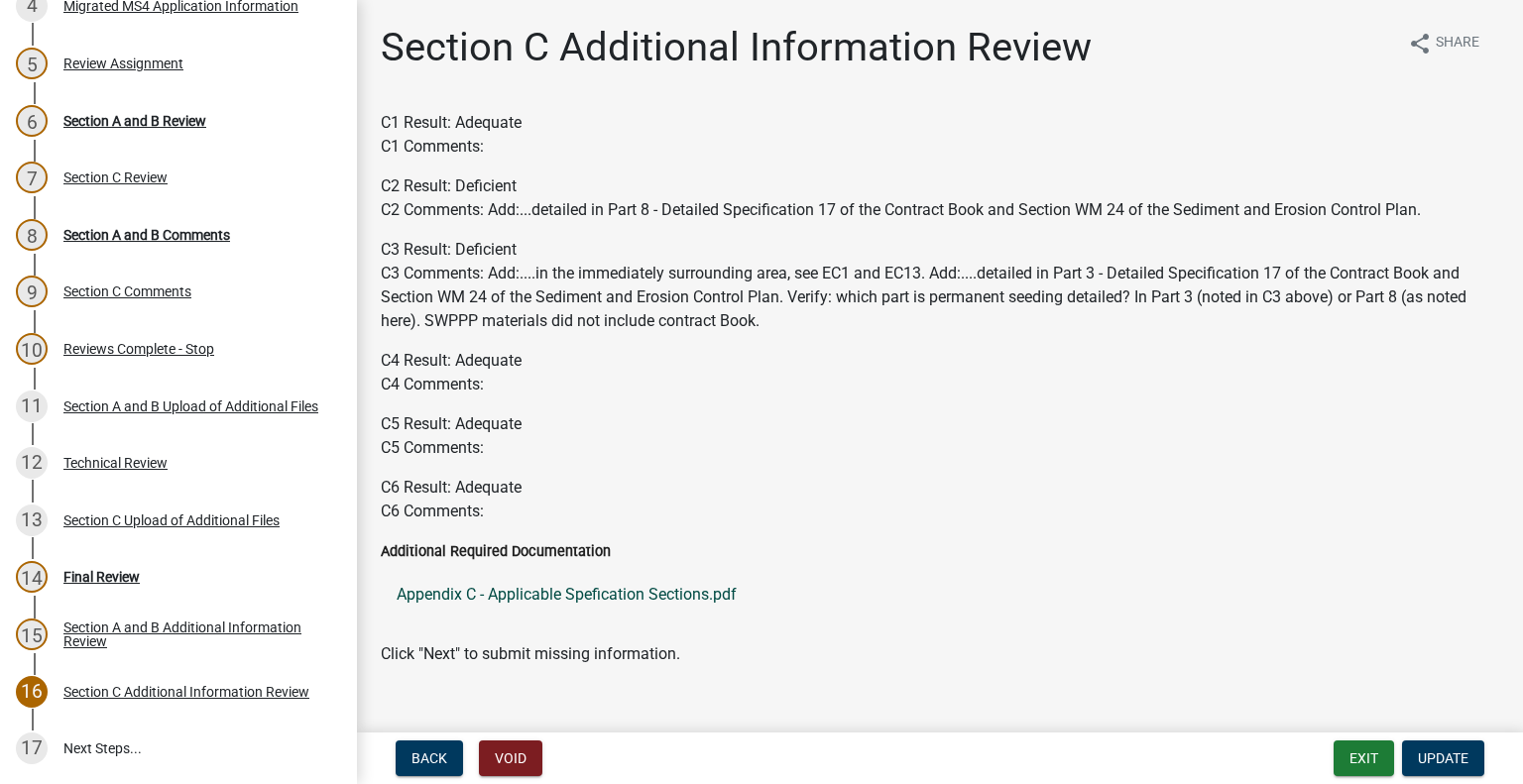 click on "Appendix C - Applicable Spefication Sections.pdf" 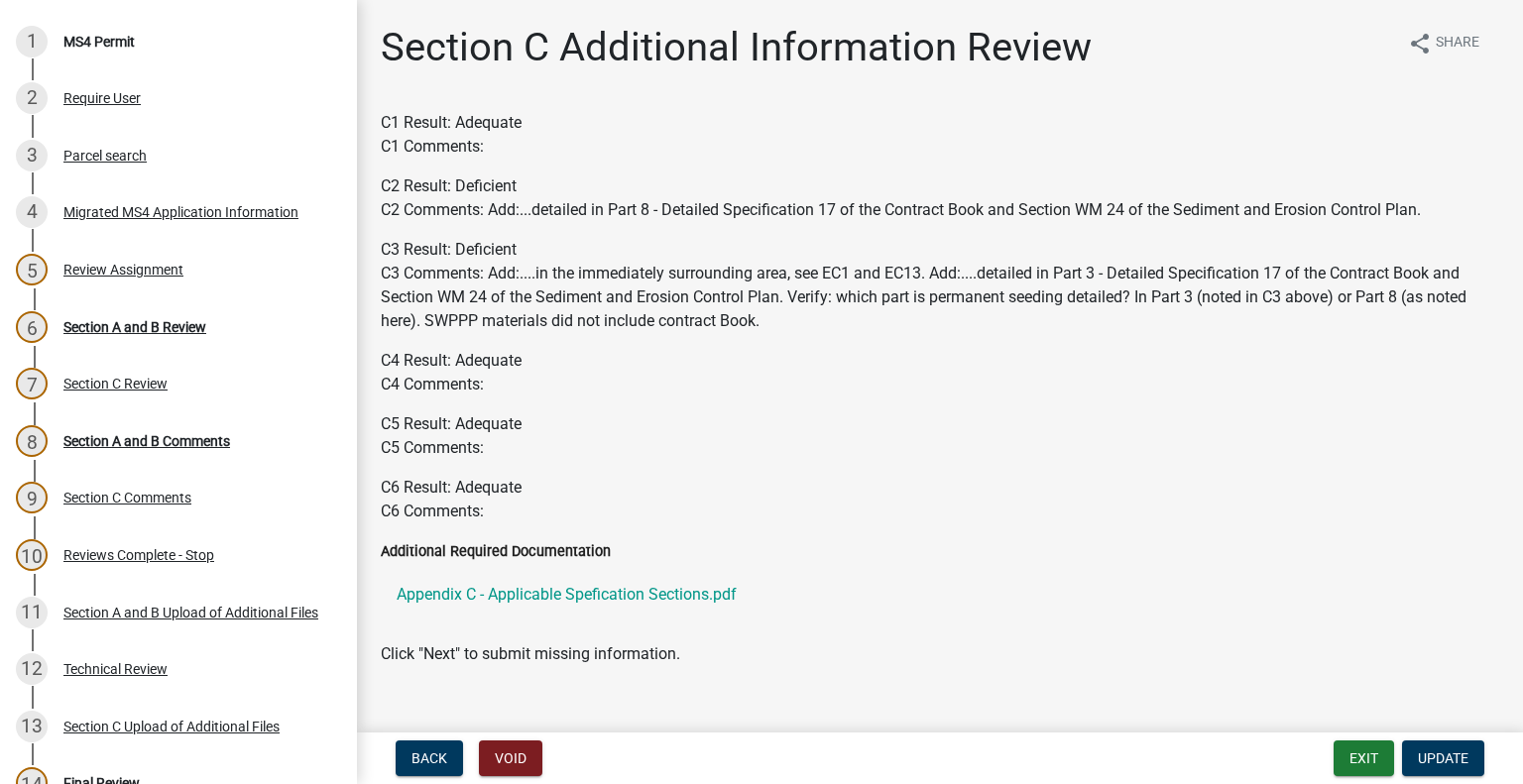 scroll, scrollTop: 0, scrollLeft: 0, axis: both 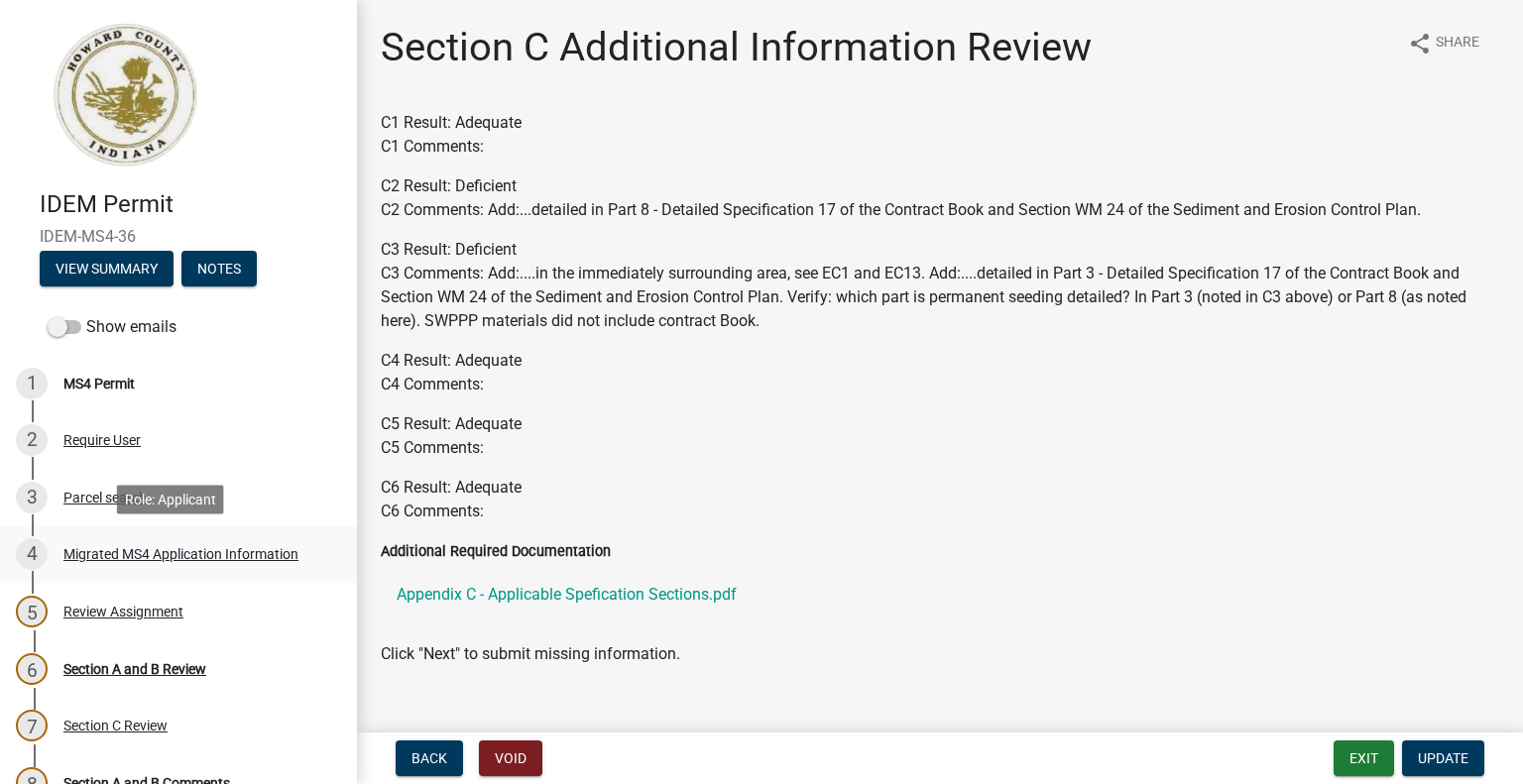 click on "Migrated MS4 Application Information" at bounding box center [180, 554] 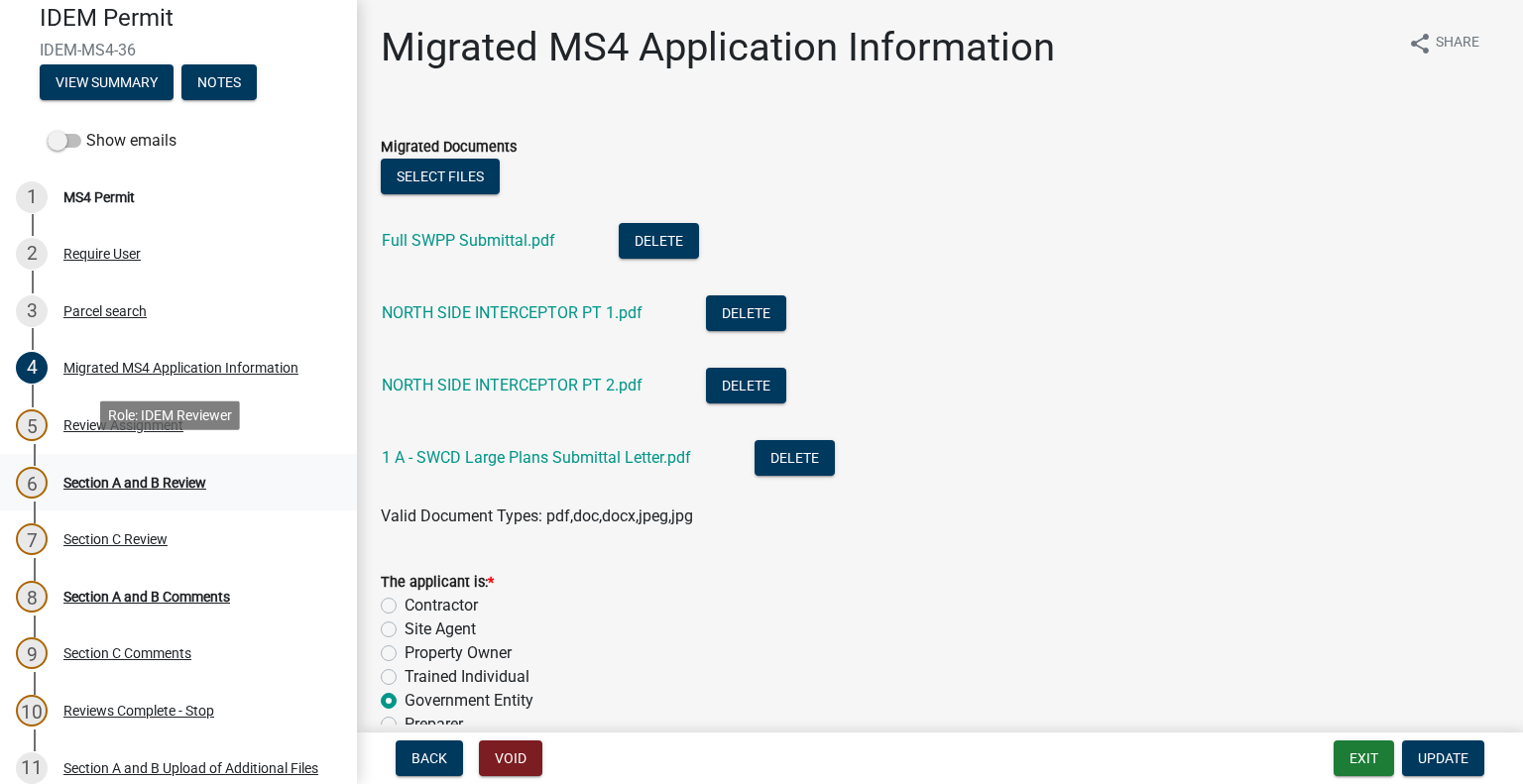 scroll, scrollTop: 198, scrollLeft: 0, axis: vertical 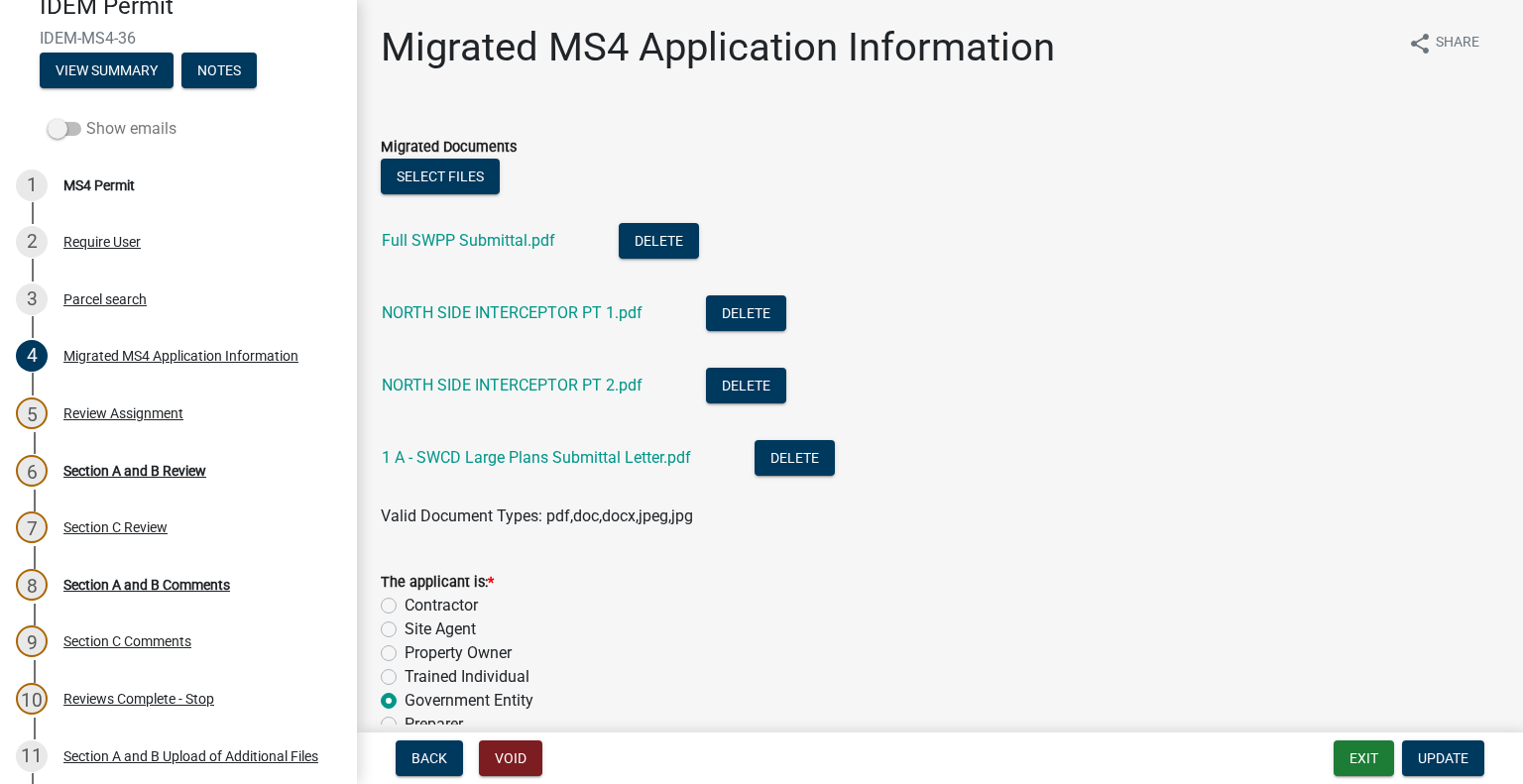click on "Show emails" at bounding box center (112, 129) 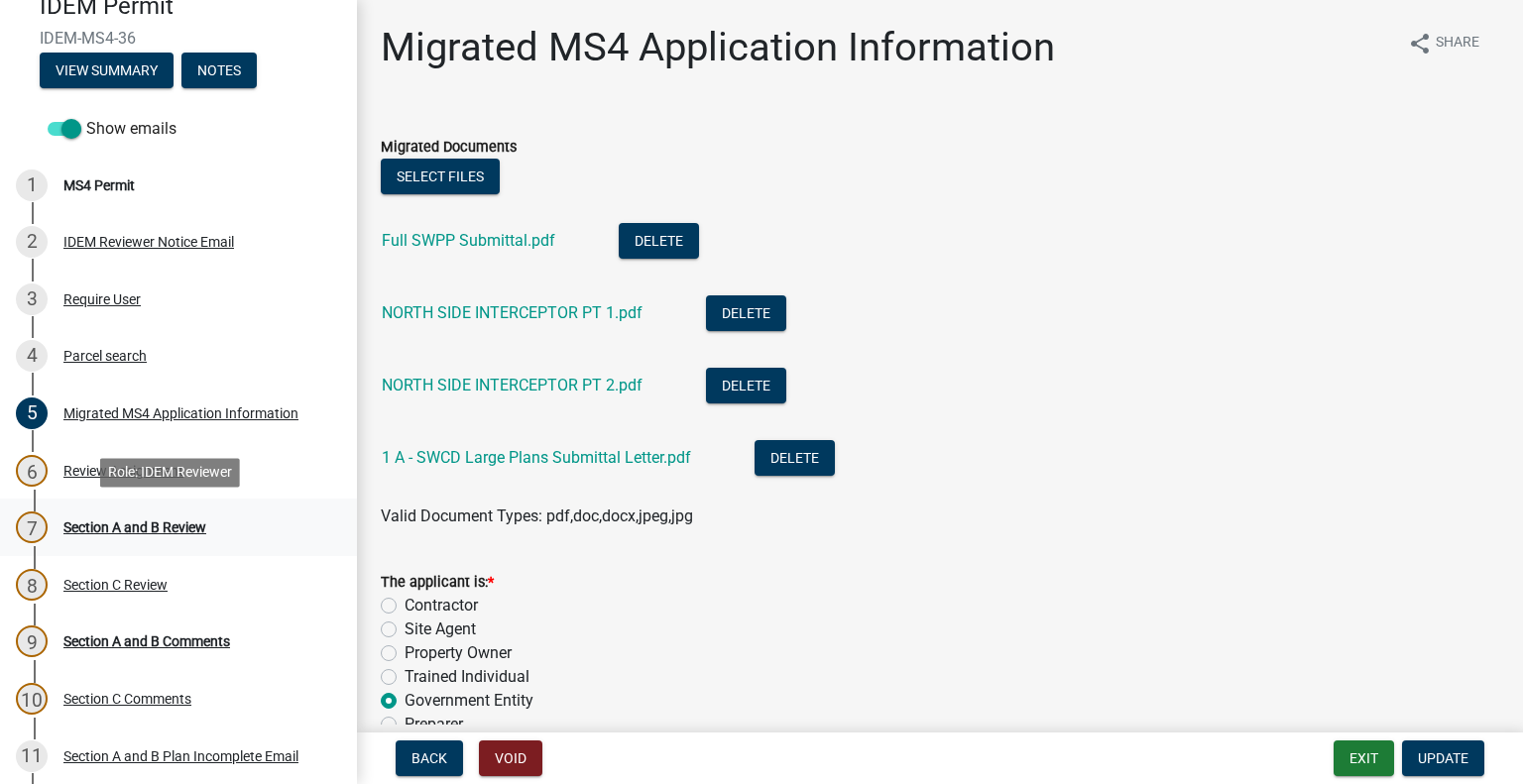 click on "Section A and B Review" at bounding box center (135, 527) 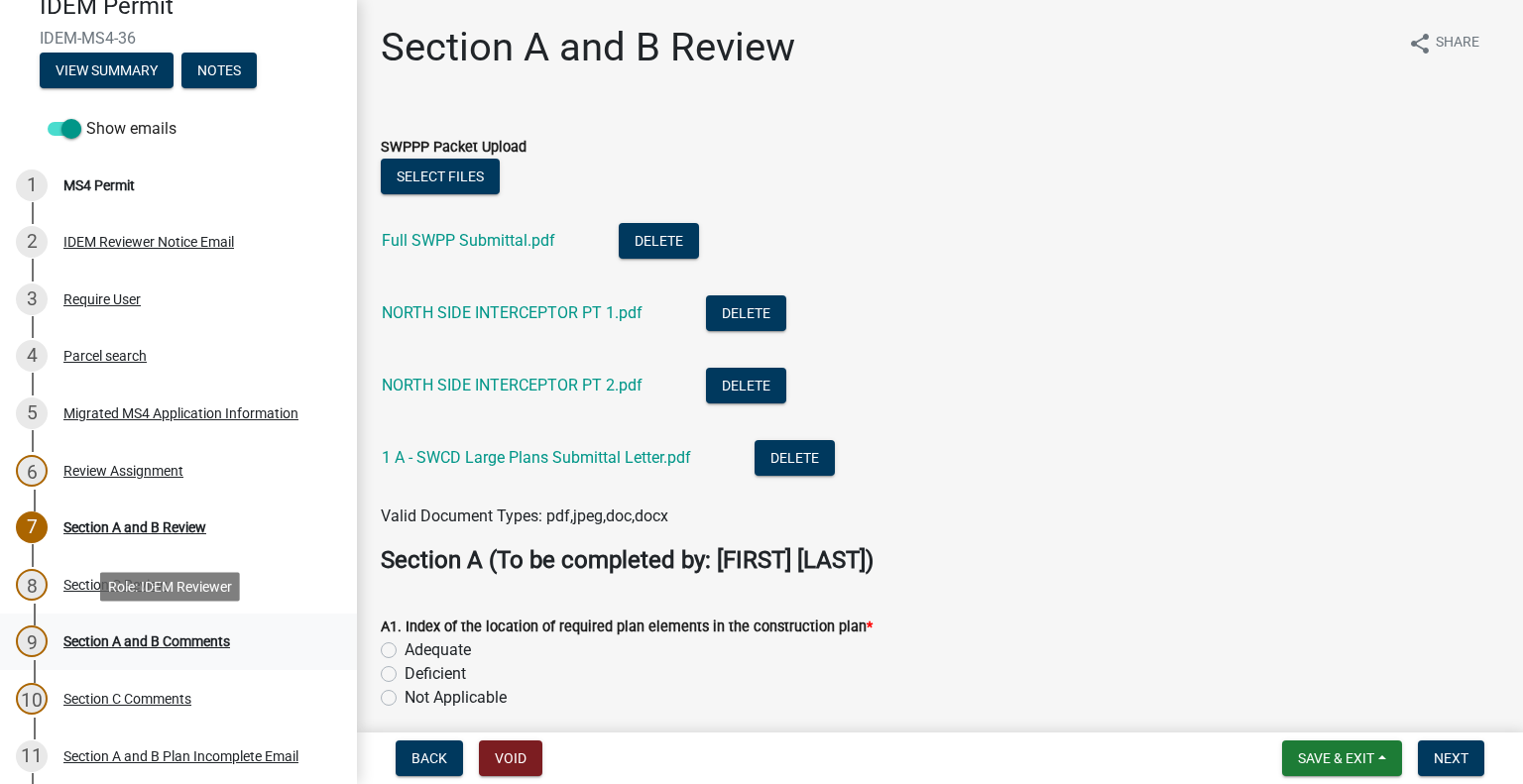 click on "Section A and B Comments" at bounding box center (147, 641) 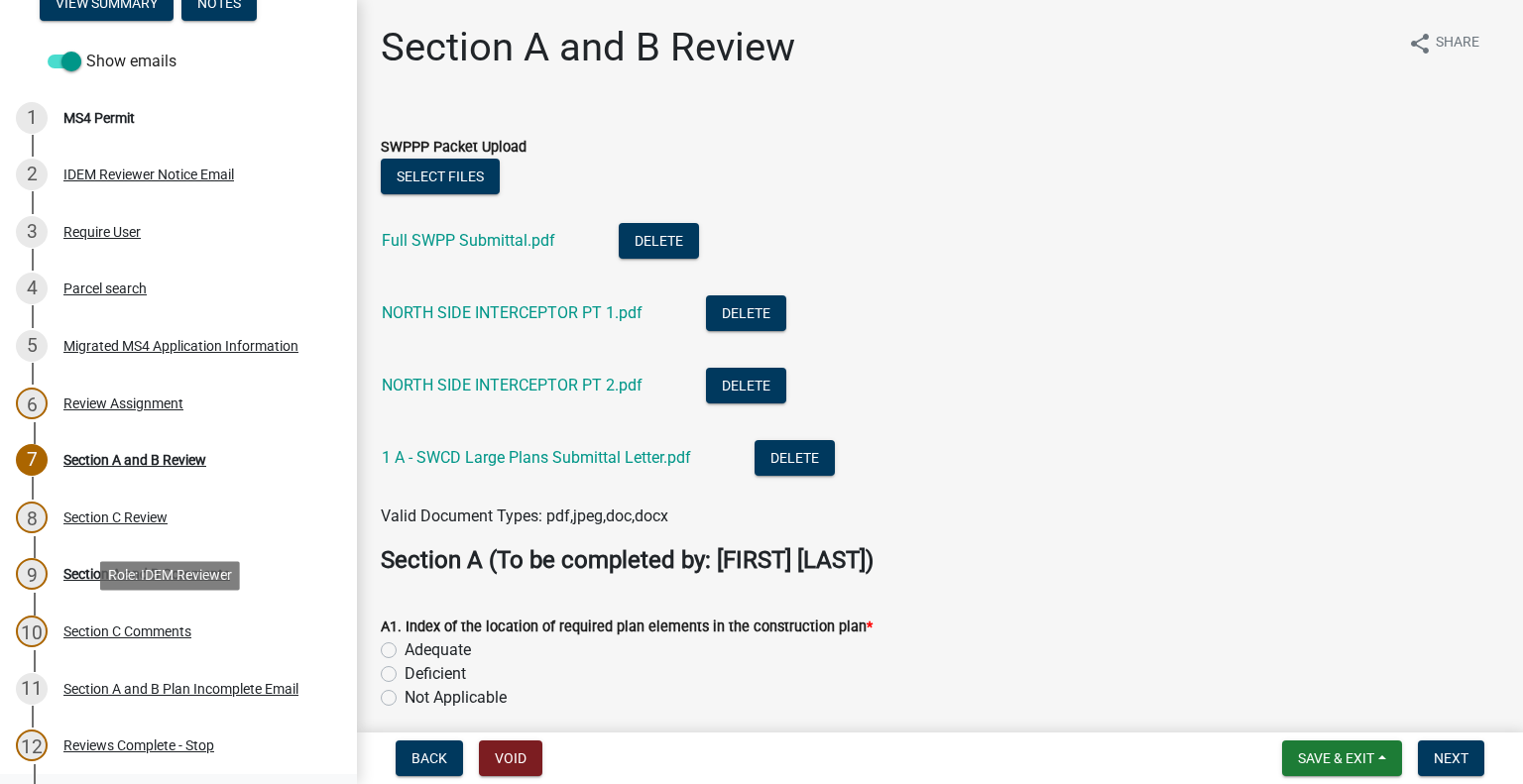 scroll, scrollTop: 496, scrollLeft: 0, axis: vertical 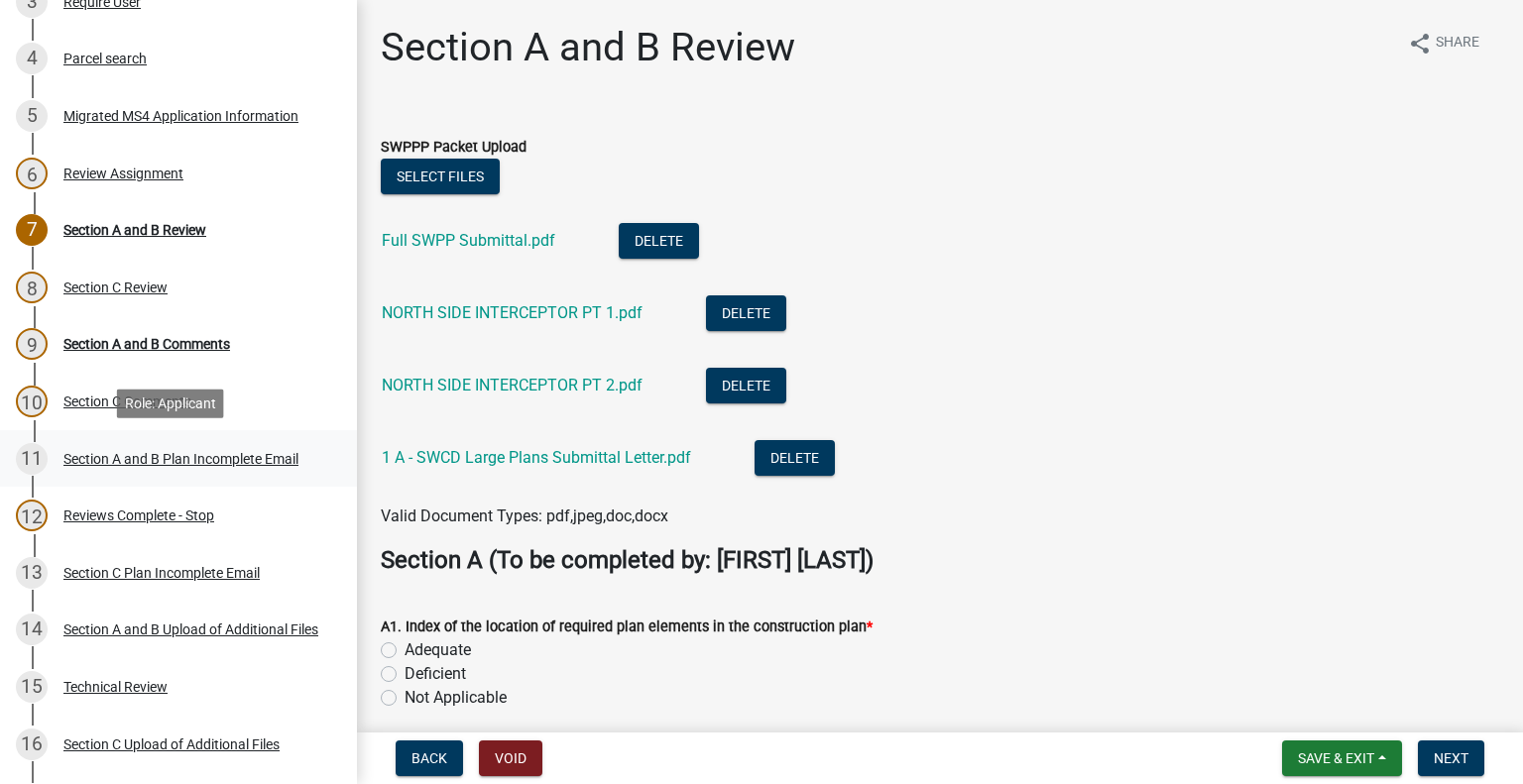 click on "Section A and B Plan Incomplete Email" at bounding box center (180, 459) 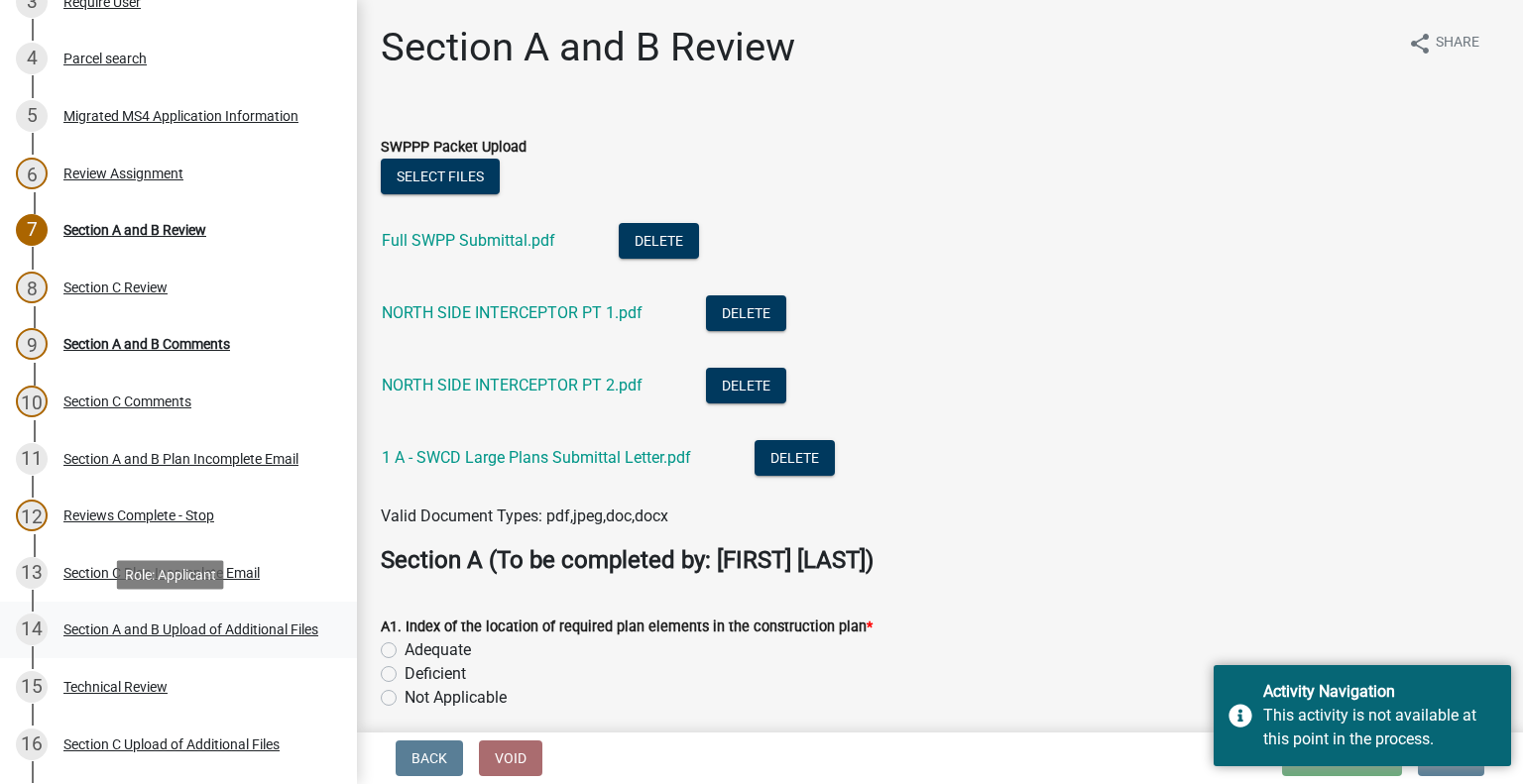click on "Section A and B Upload of Additional Files" at bounding box center (190, 629) 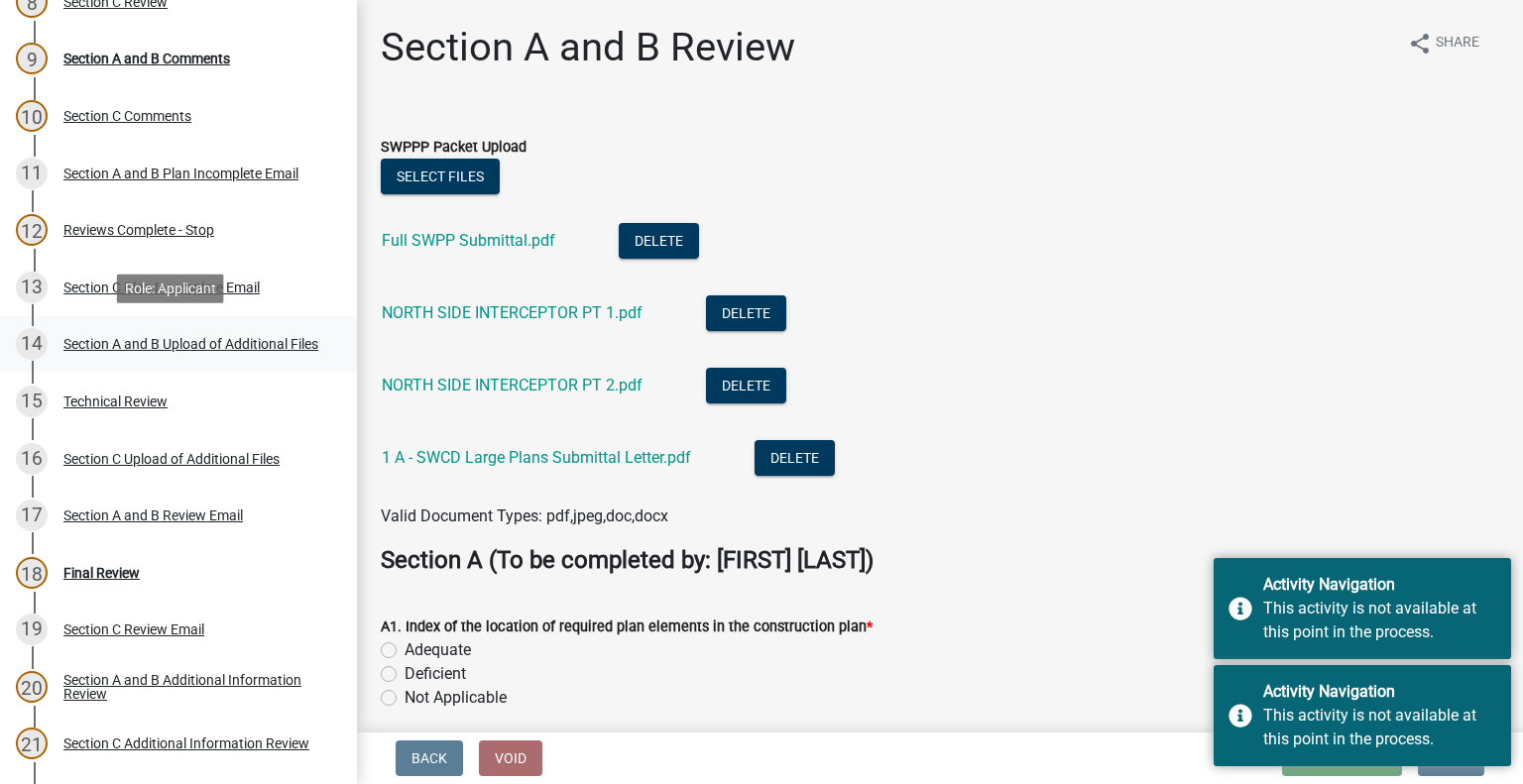 scroll, scrollTop: 793, scrollLeft: 0, axis: vertical 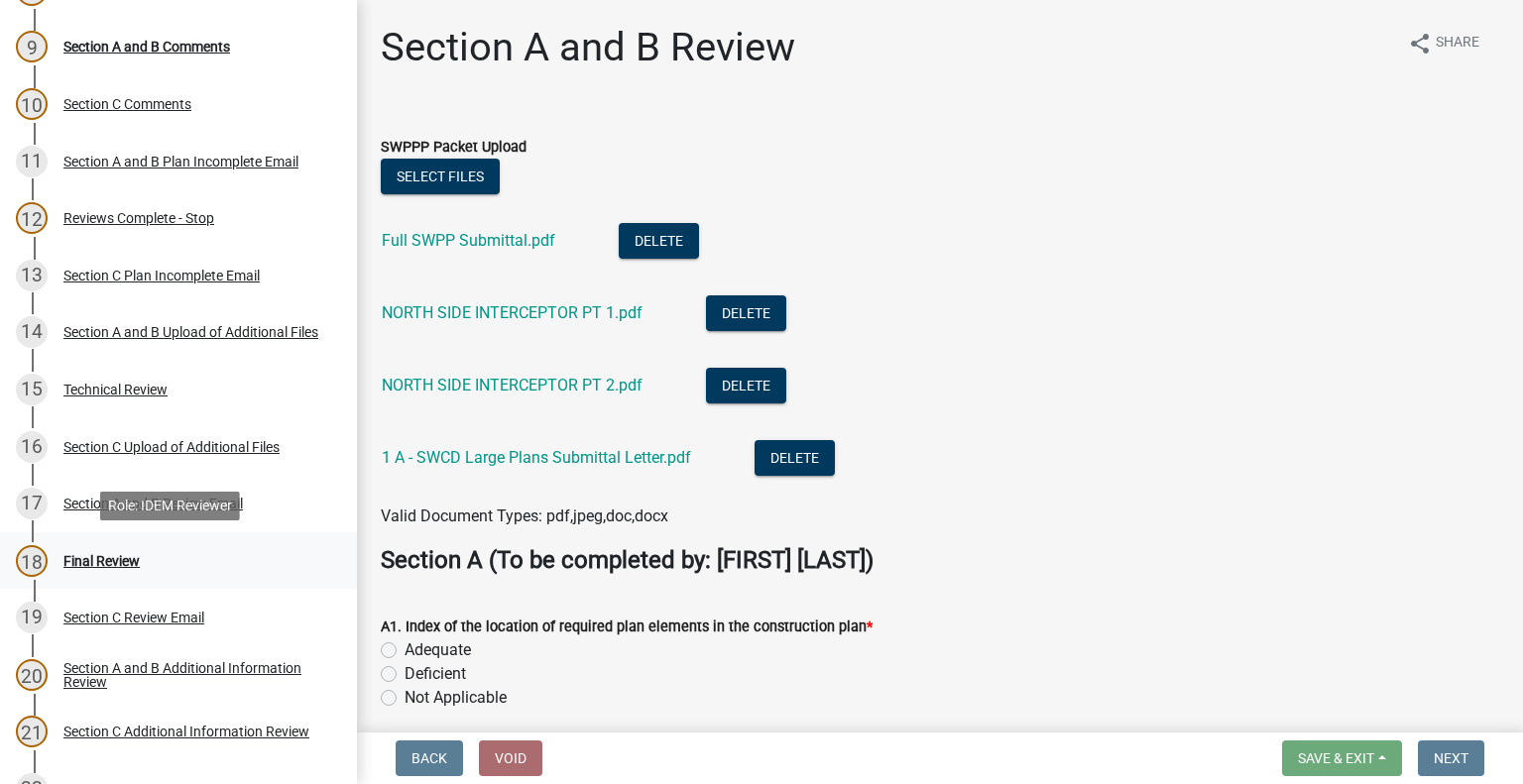 click on "Final Review" at bounding box center (101, 561) 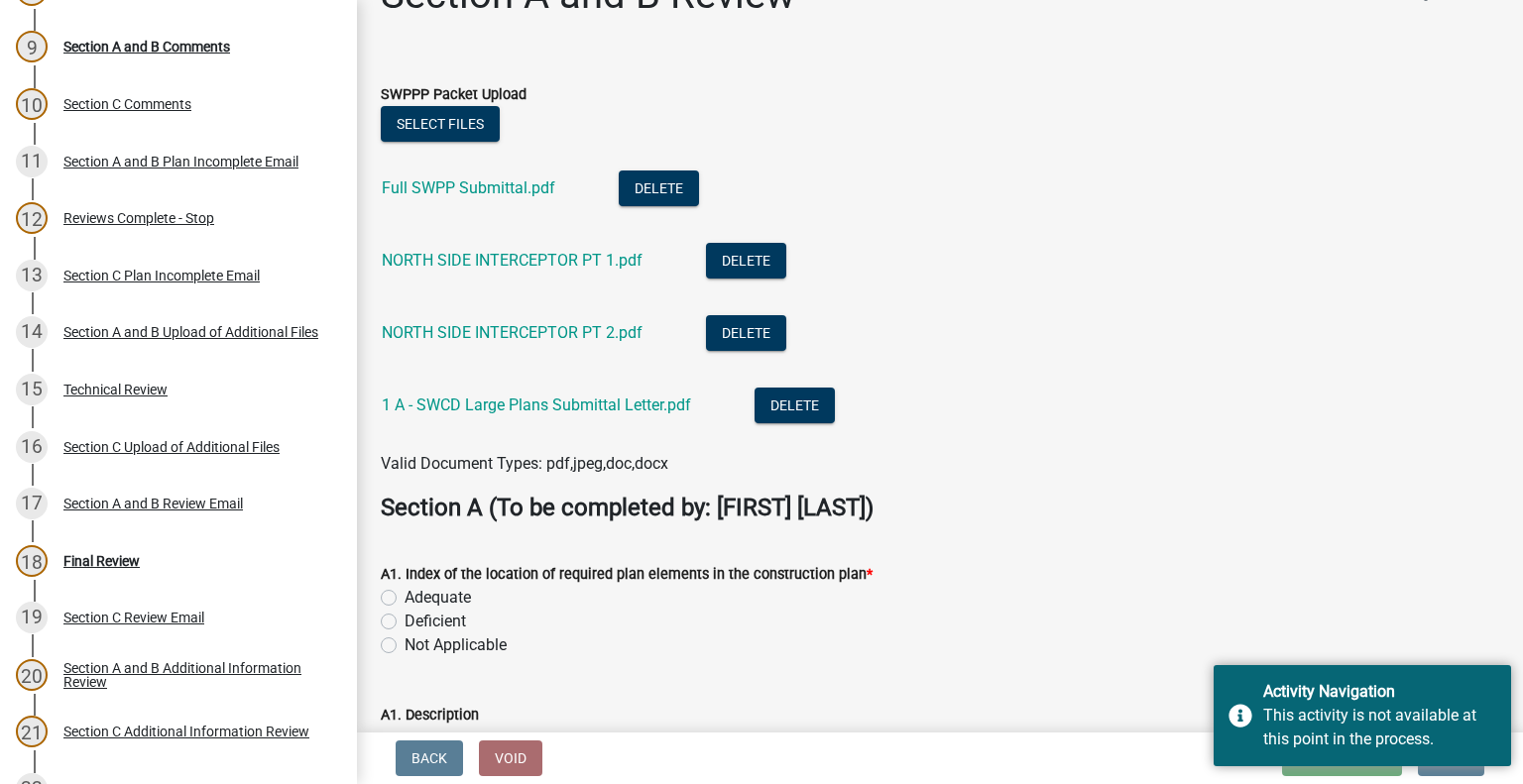 scroll, scrollTop: 198, scrollLeft: 0, axis: vertical 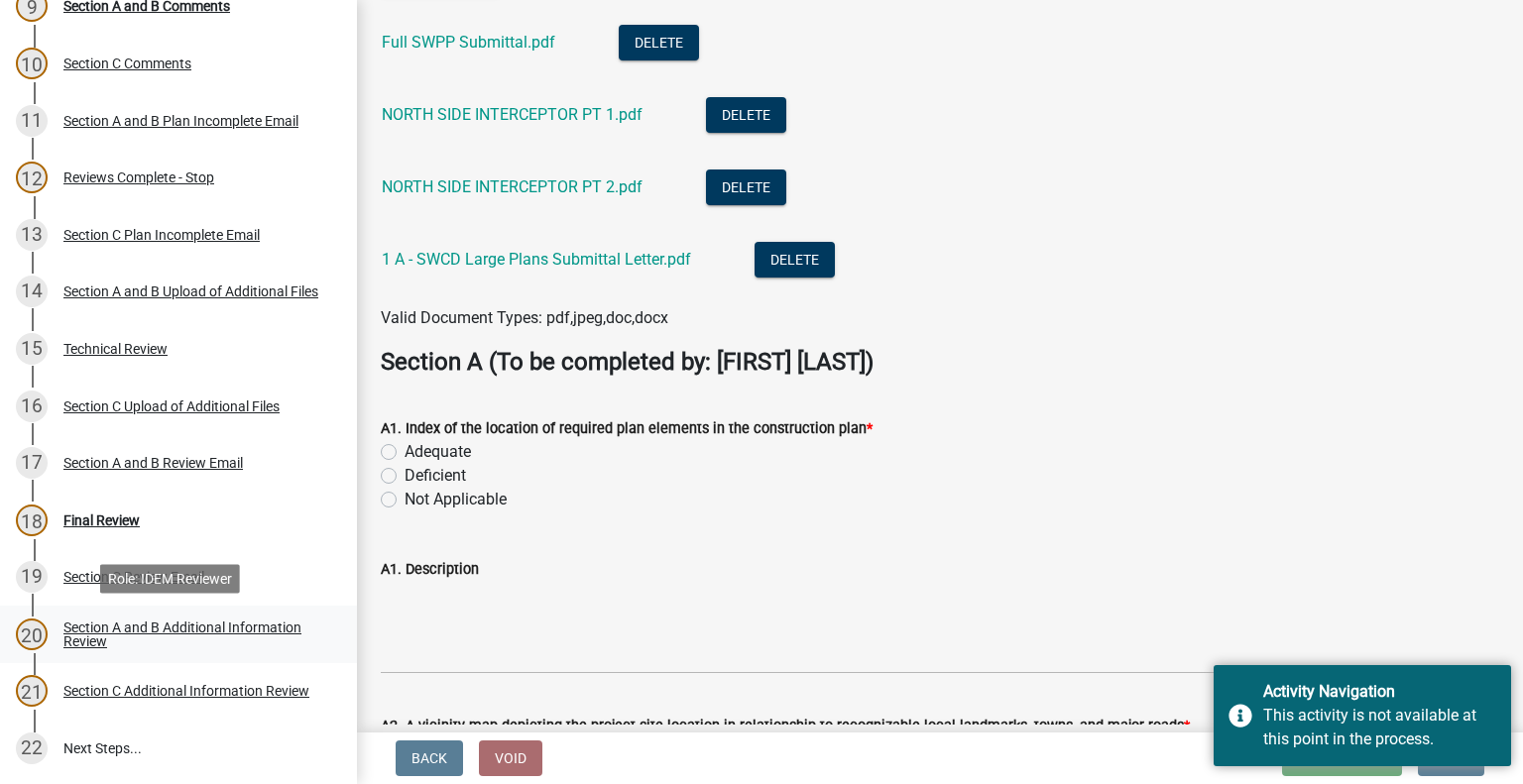 click on "Section A and B Additional Information Review" at bounding box center (194, 634) 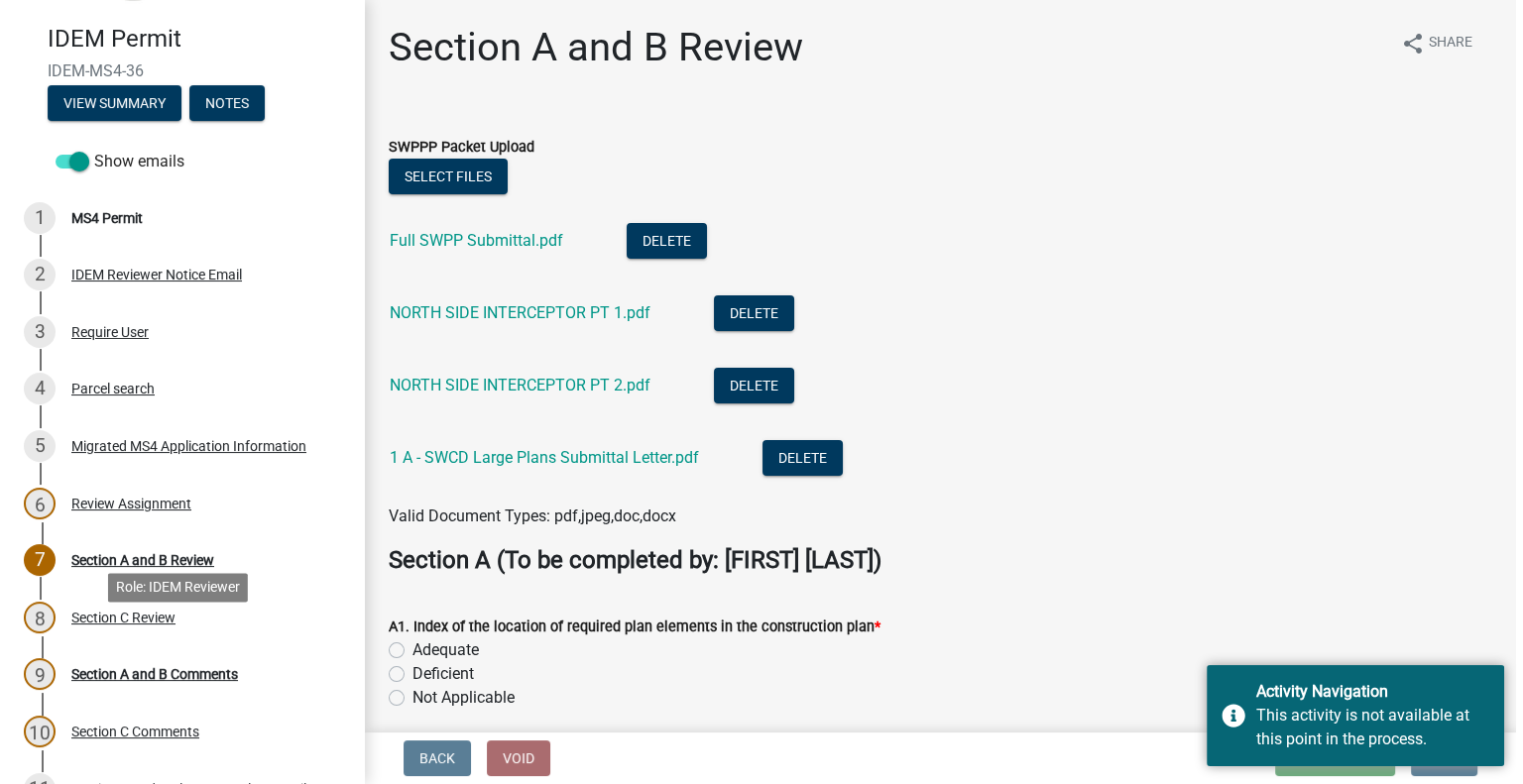 scroll, scrollTop: 140, scrollLeft: 0, axis: vertical 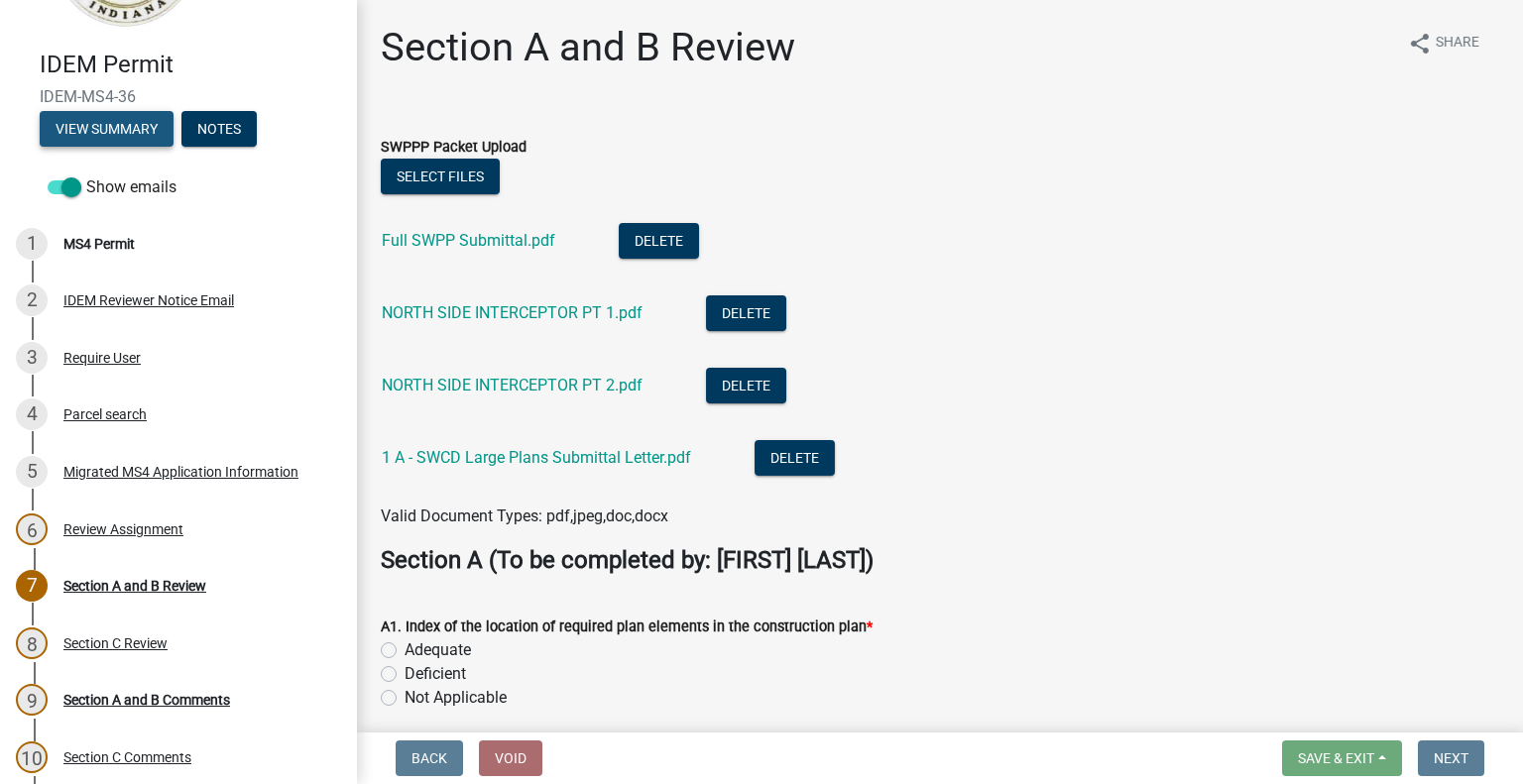 click on "View Summary" at bounding box center (106, 129) 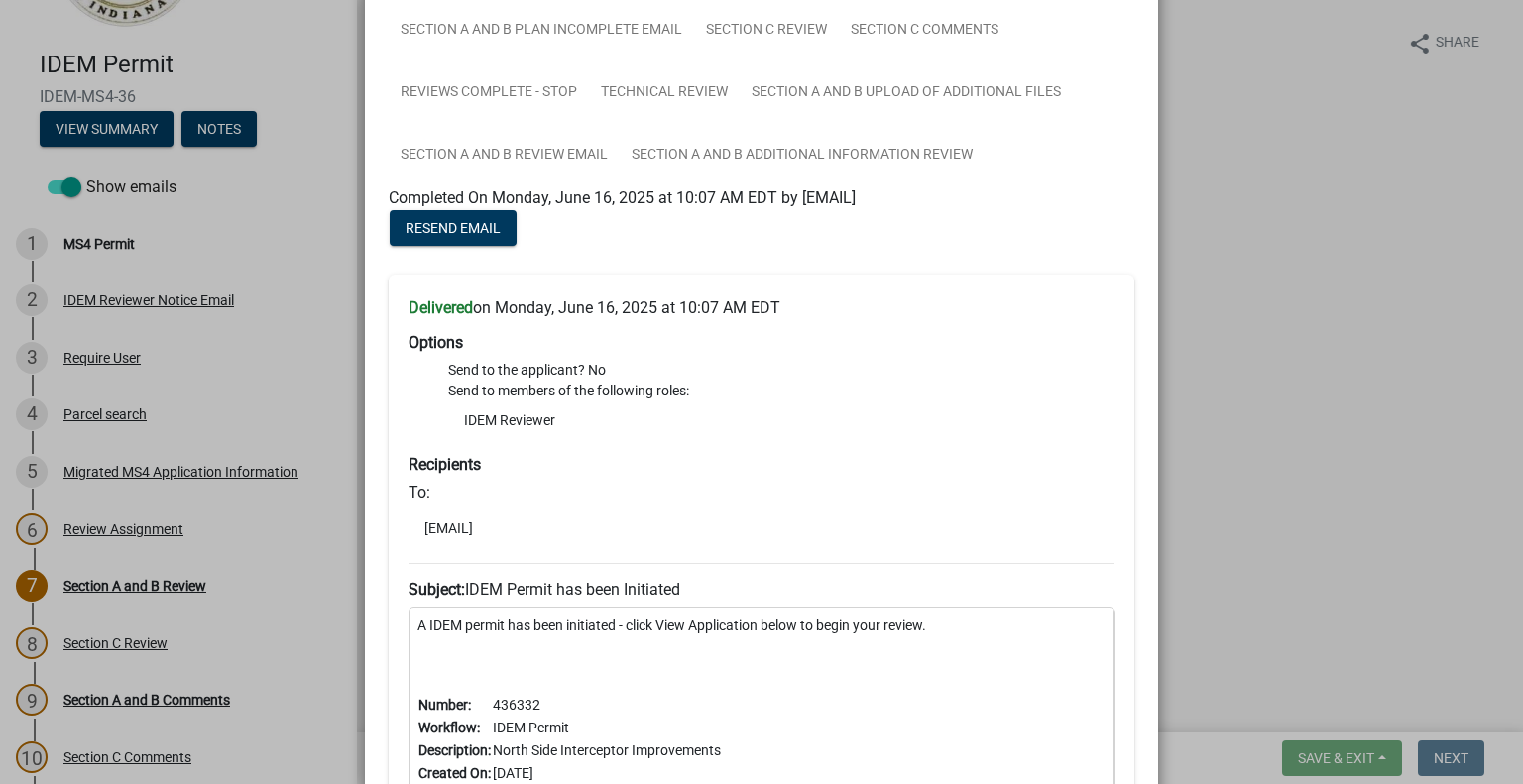 scroll, scrollTop: 516, scrollLeft: 0, axis: vertical 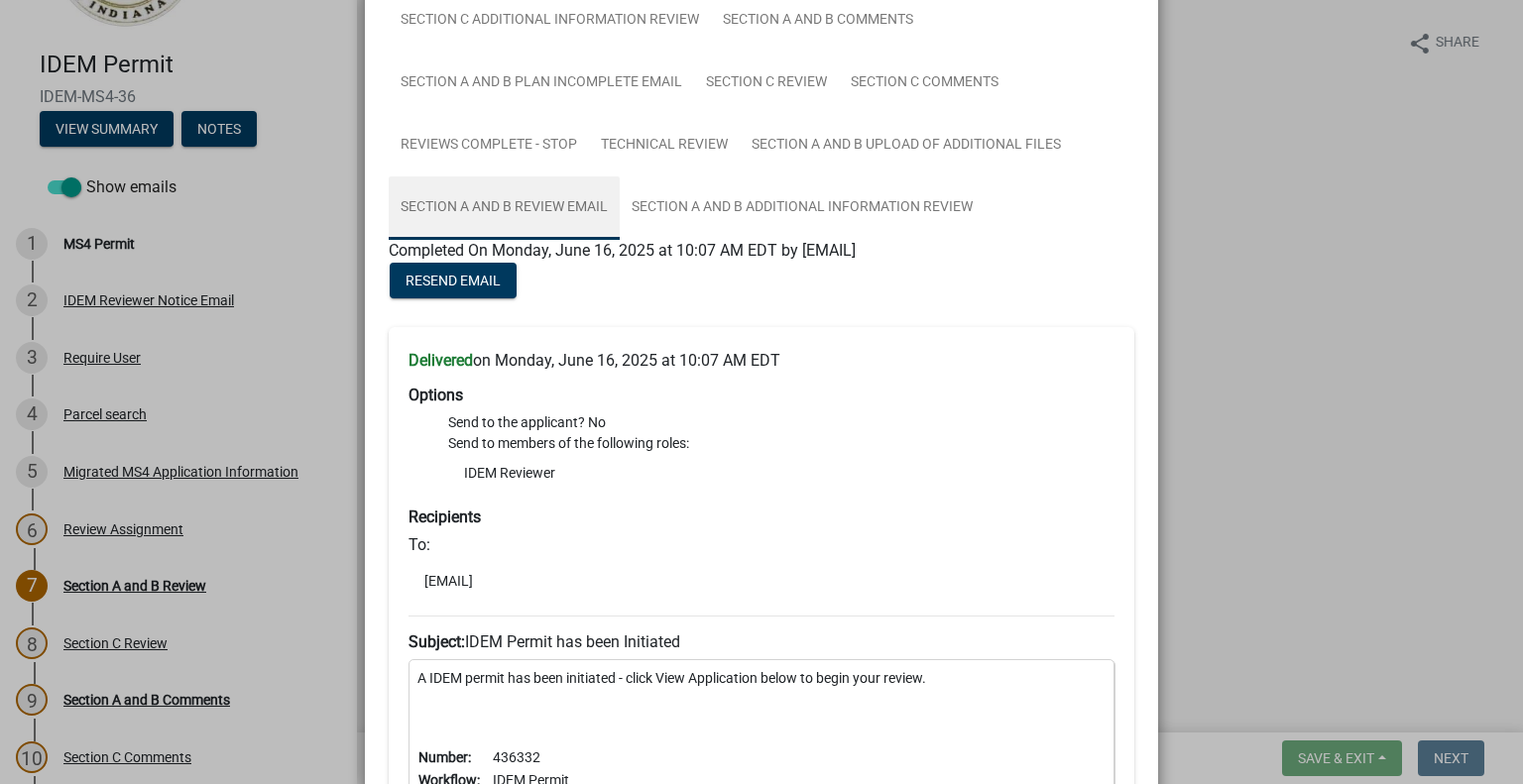 click on "Section A and B Review Email" at bounding box center (504, 208) 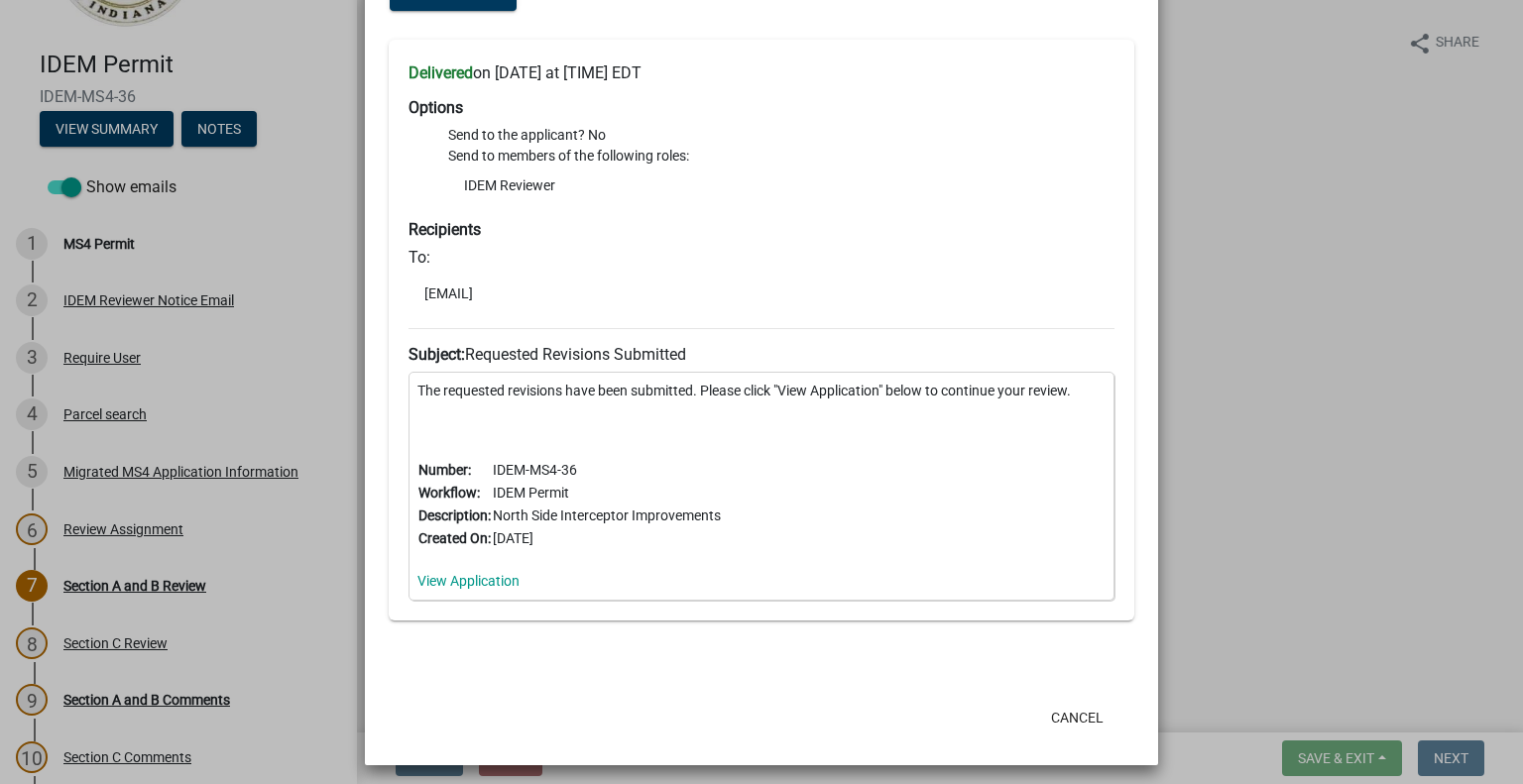scroll, scrollTop: 814, scrollLeft: 0, axis: vertical 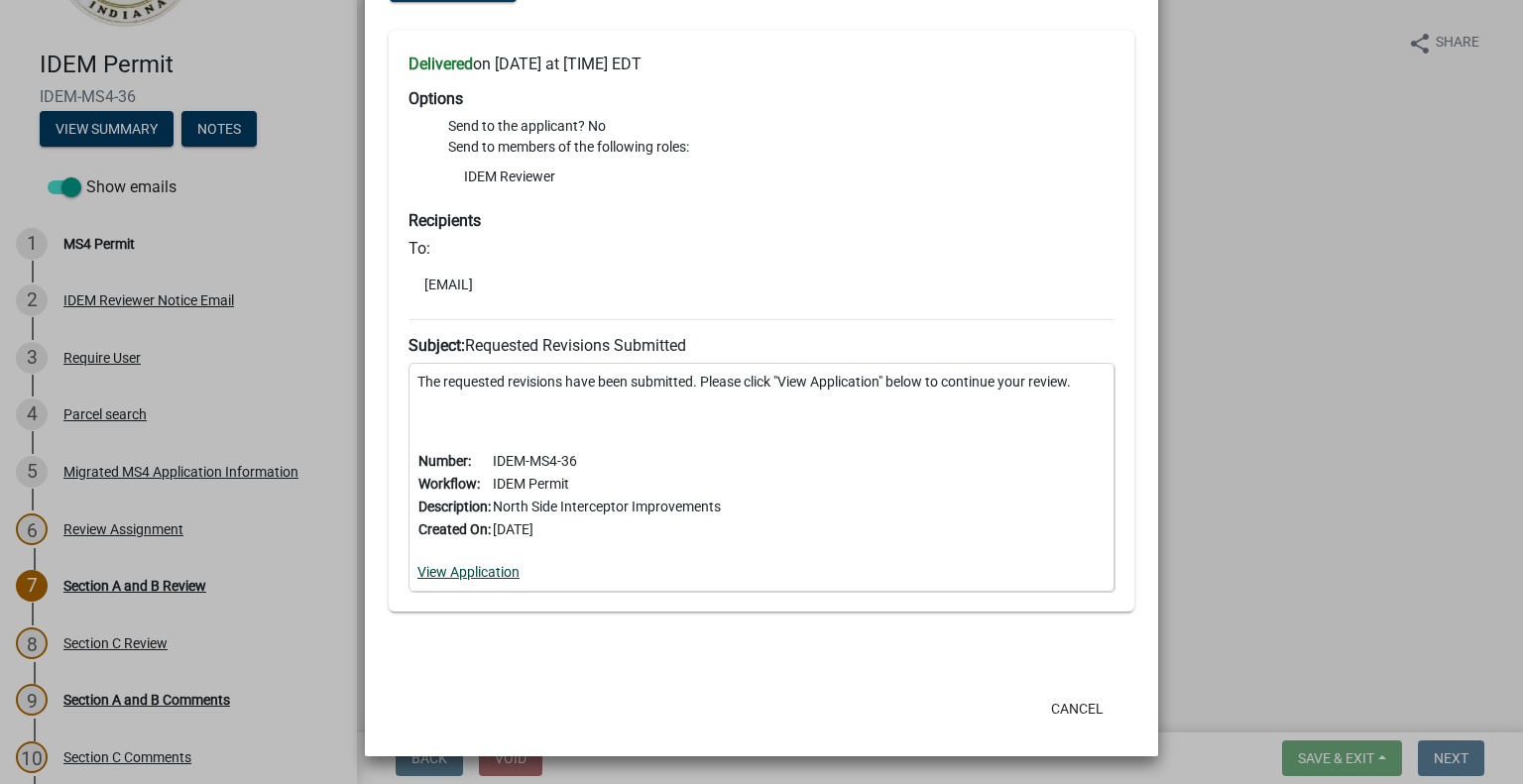 click on "View Application" 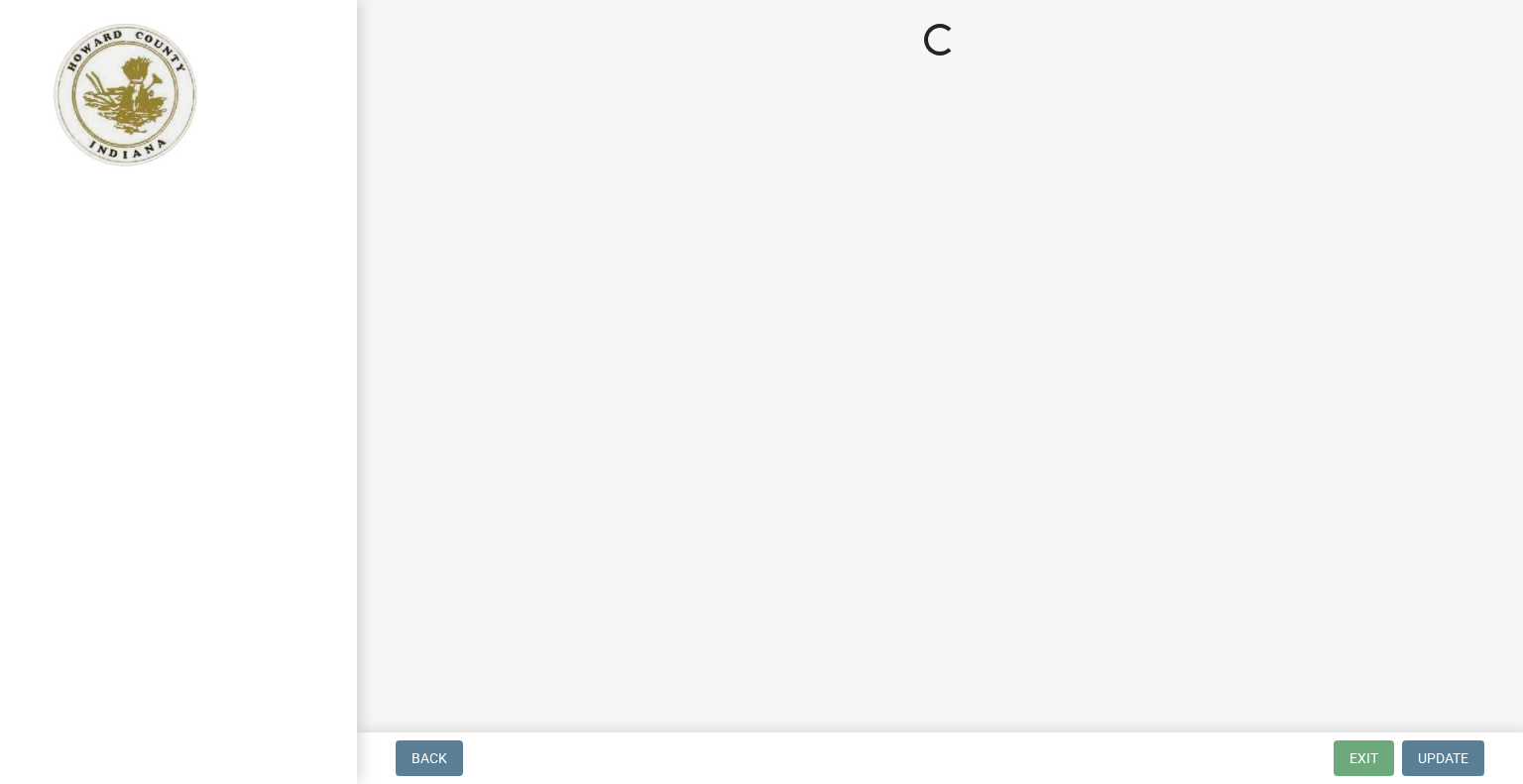 scroll, scrollTop: 0, scrollLeft: 0, axis: both 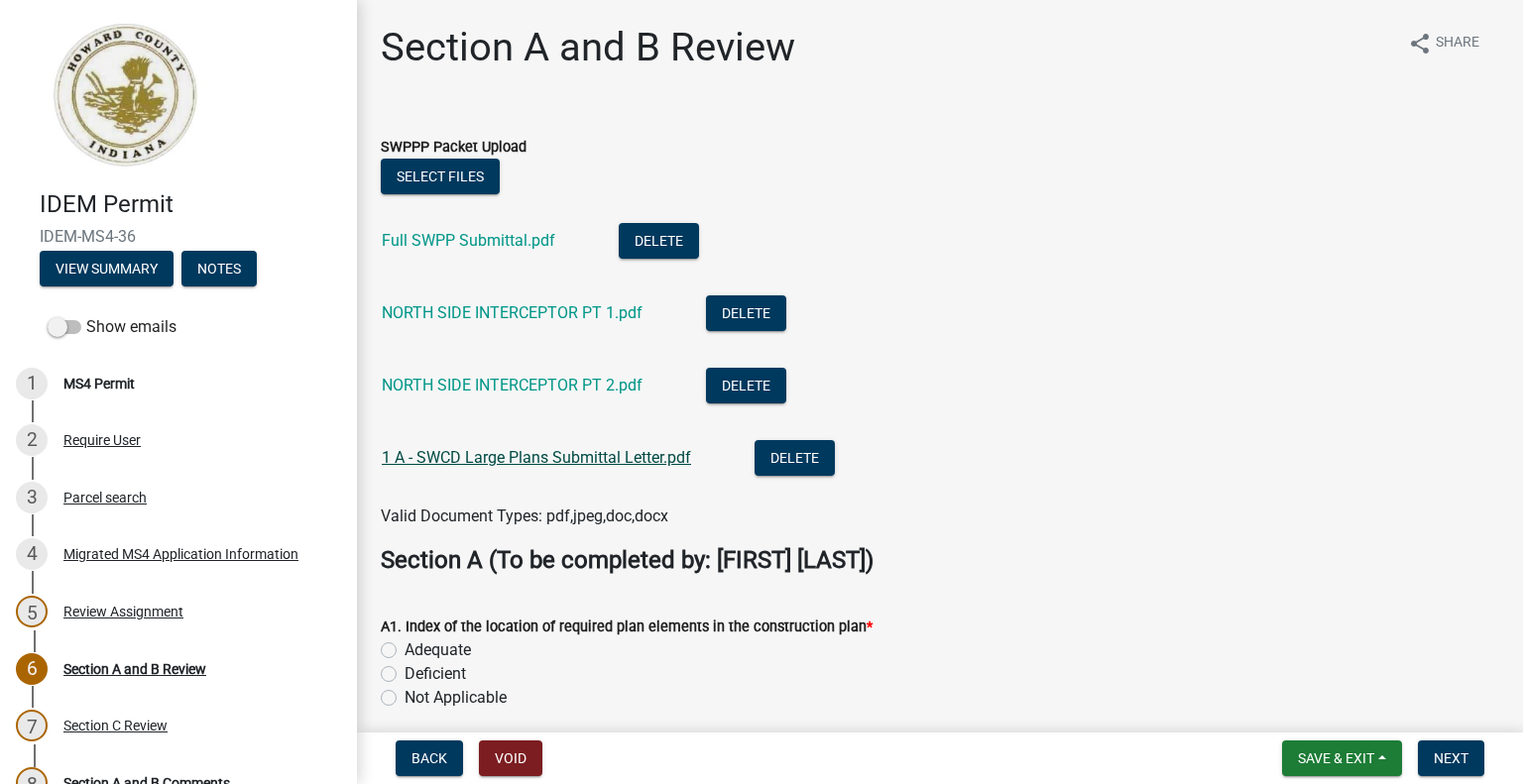 click on "1 A - SWCD Large Plans Submittal Letter.pdf" 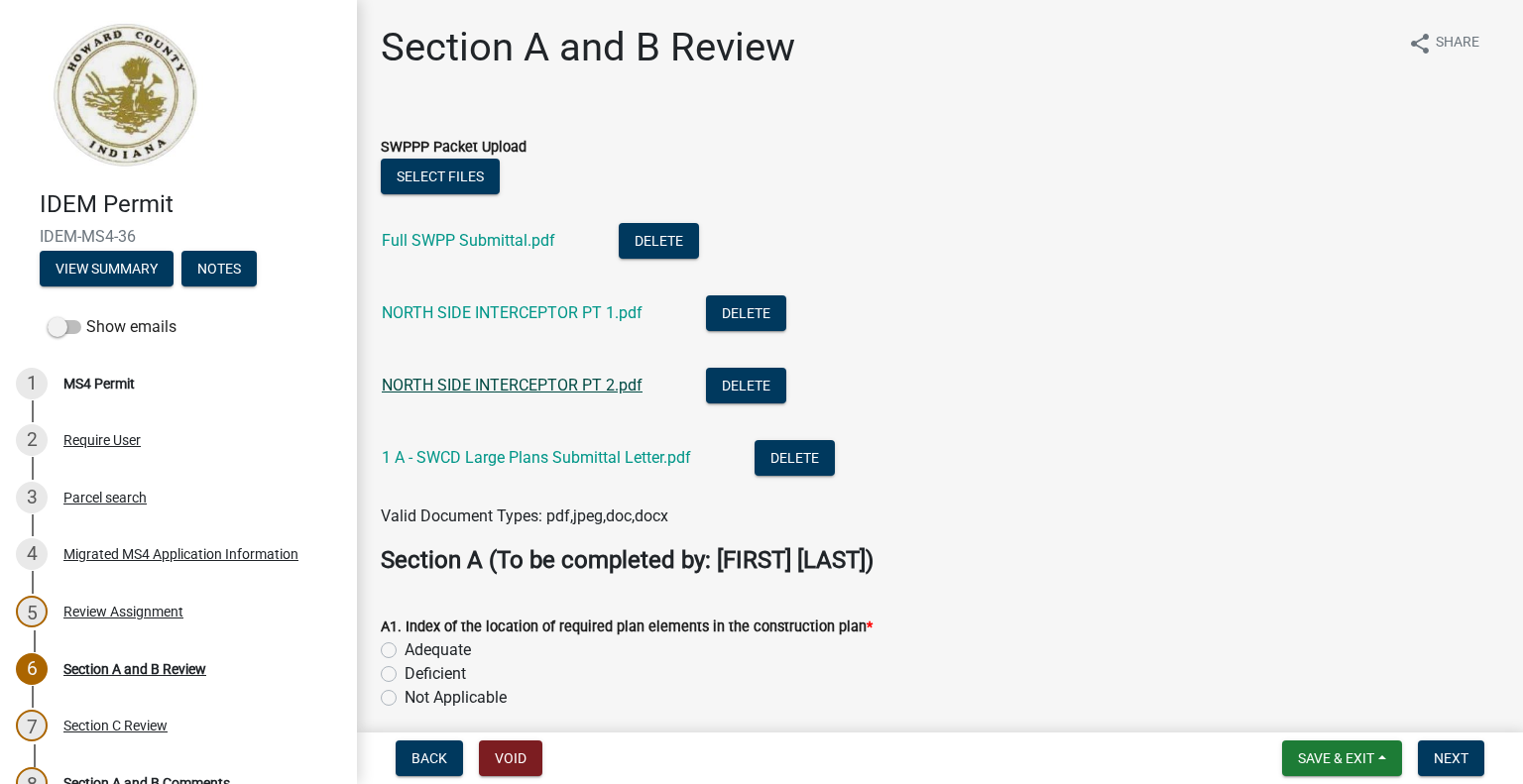 click on "NORTH SIDE INTERCEPTOR PT 2.pdf" 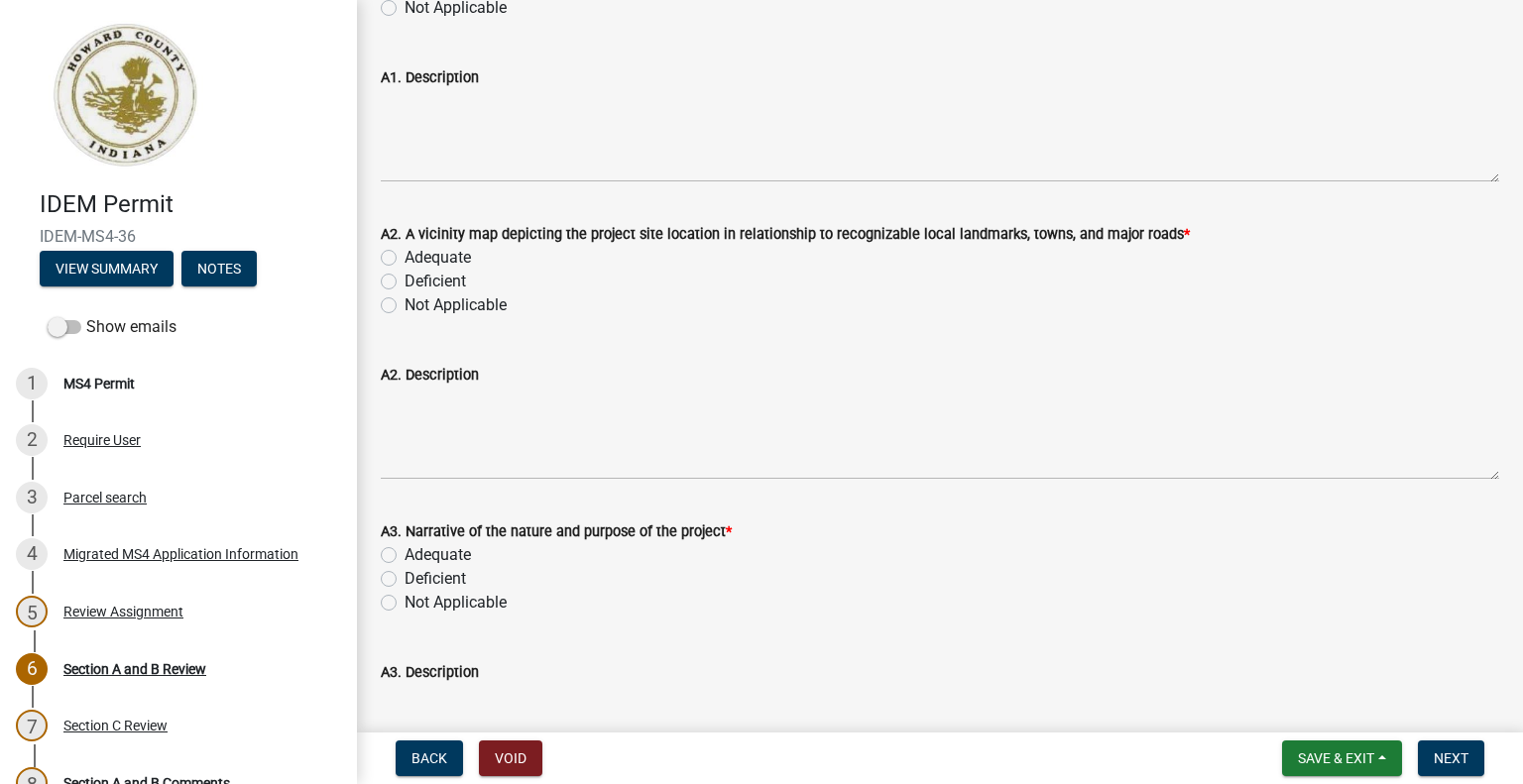 scroll, scrollTop: 694, scrollLeft: 0, axis: vertical 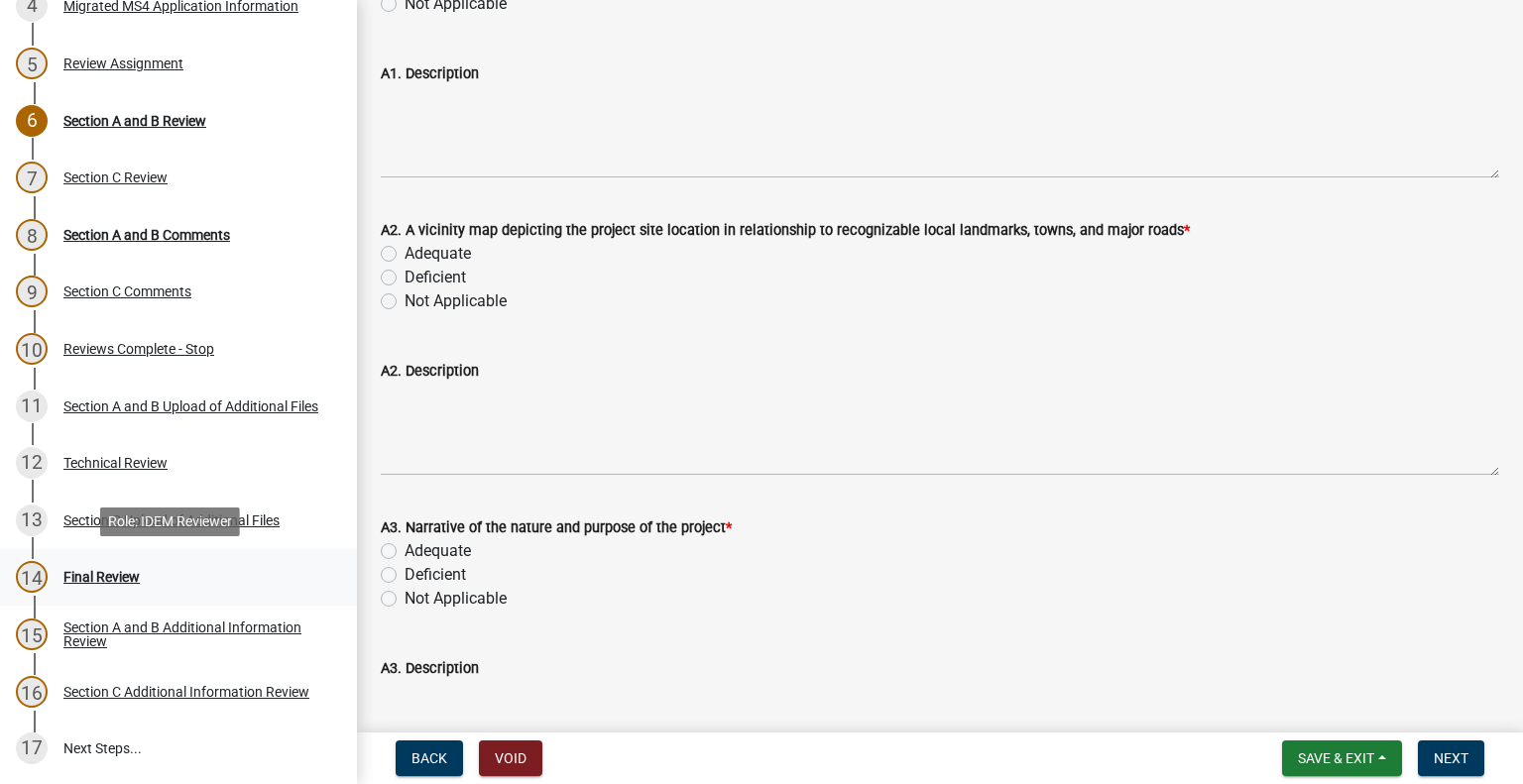 click on "Final Review" at bounding box center (101, 577) 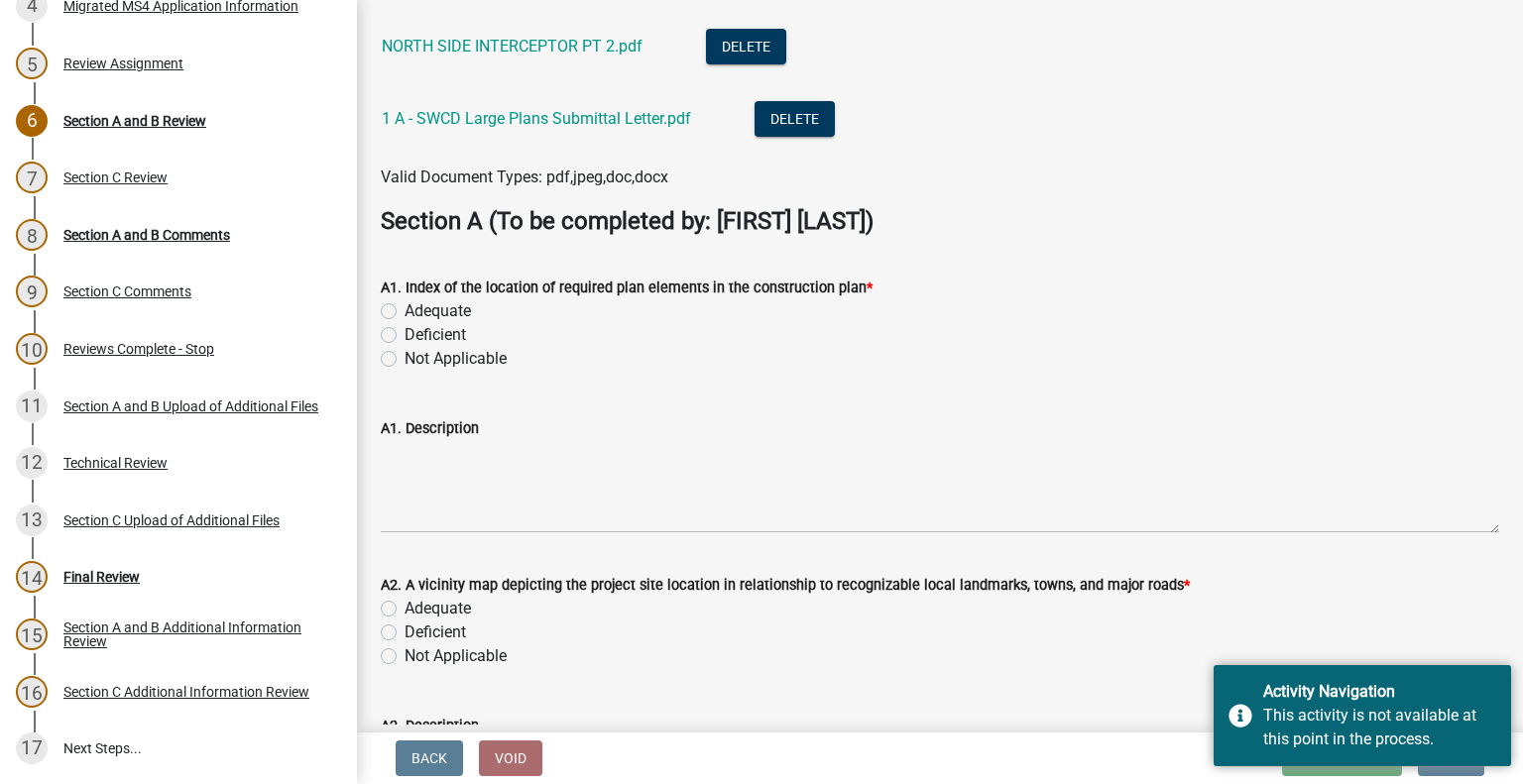 scroll, scrollTop: 396, scrollLeft: 0, axis: vertical 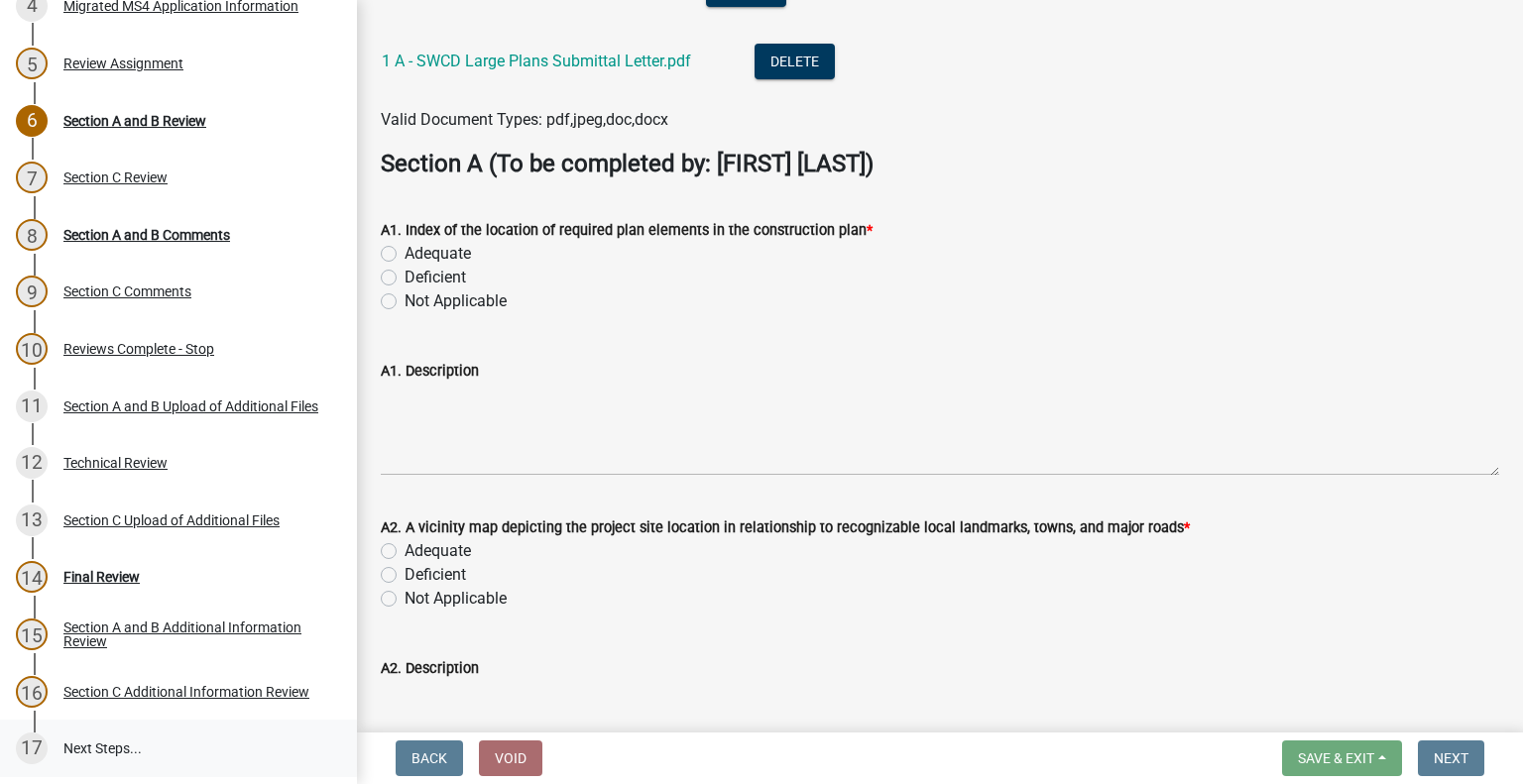 click on "17   Next Steps..." at bounding box center [178, 748] 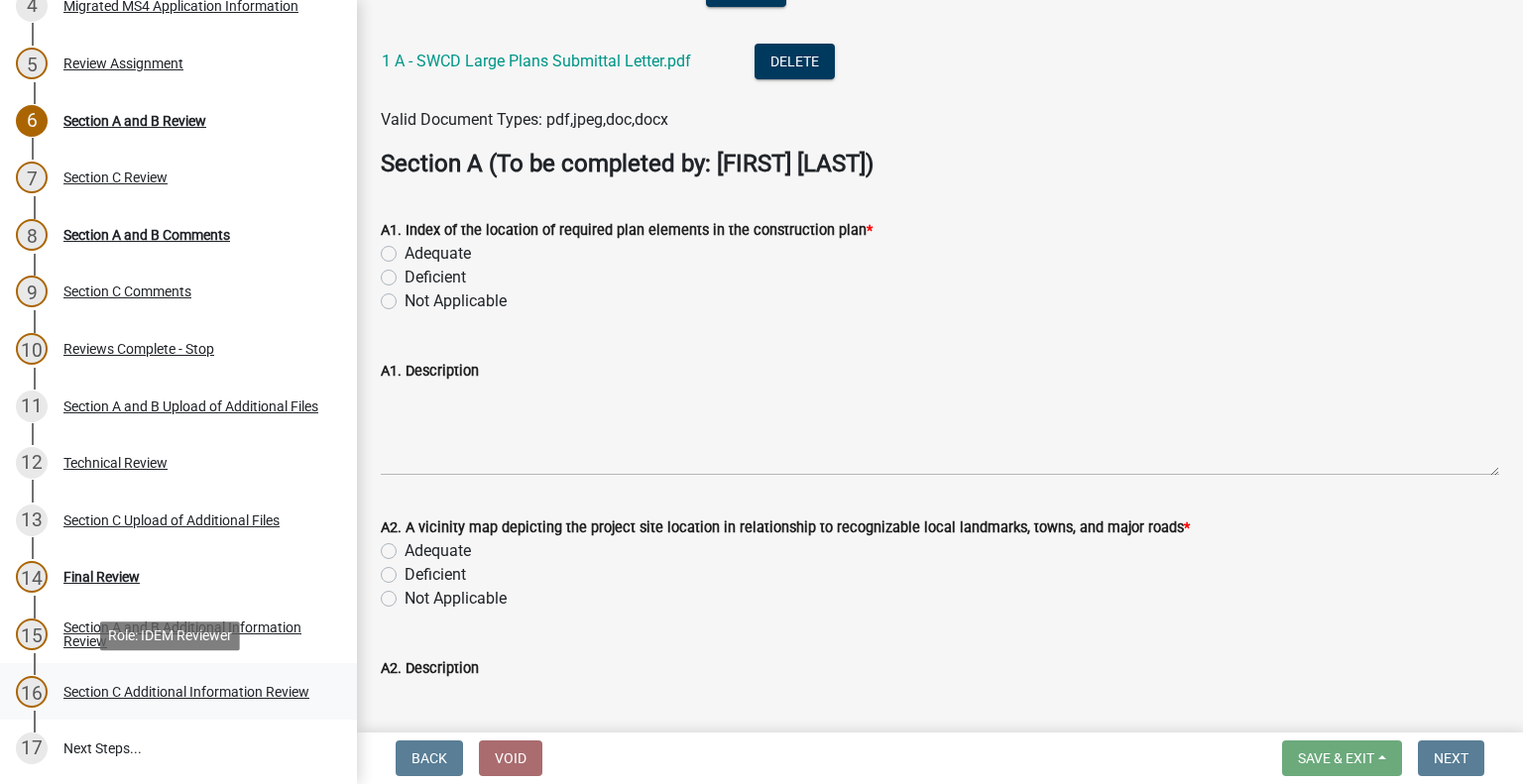 click on "Section C Additional Information Review" at bounding box center (186, 692) 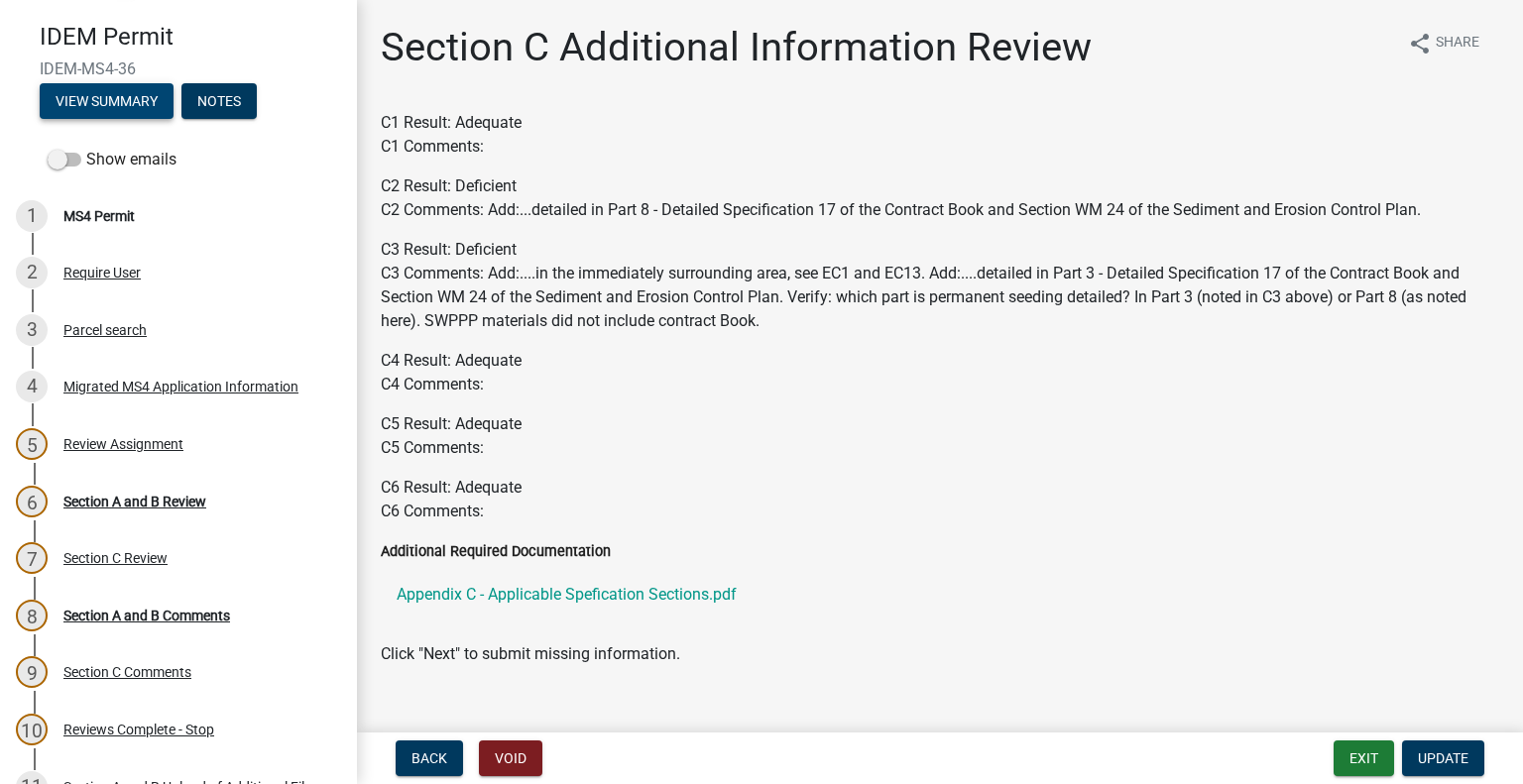 scroll, scrollTop: 0, scrollLeft: 0, axis: both 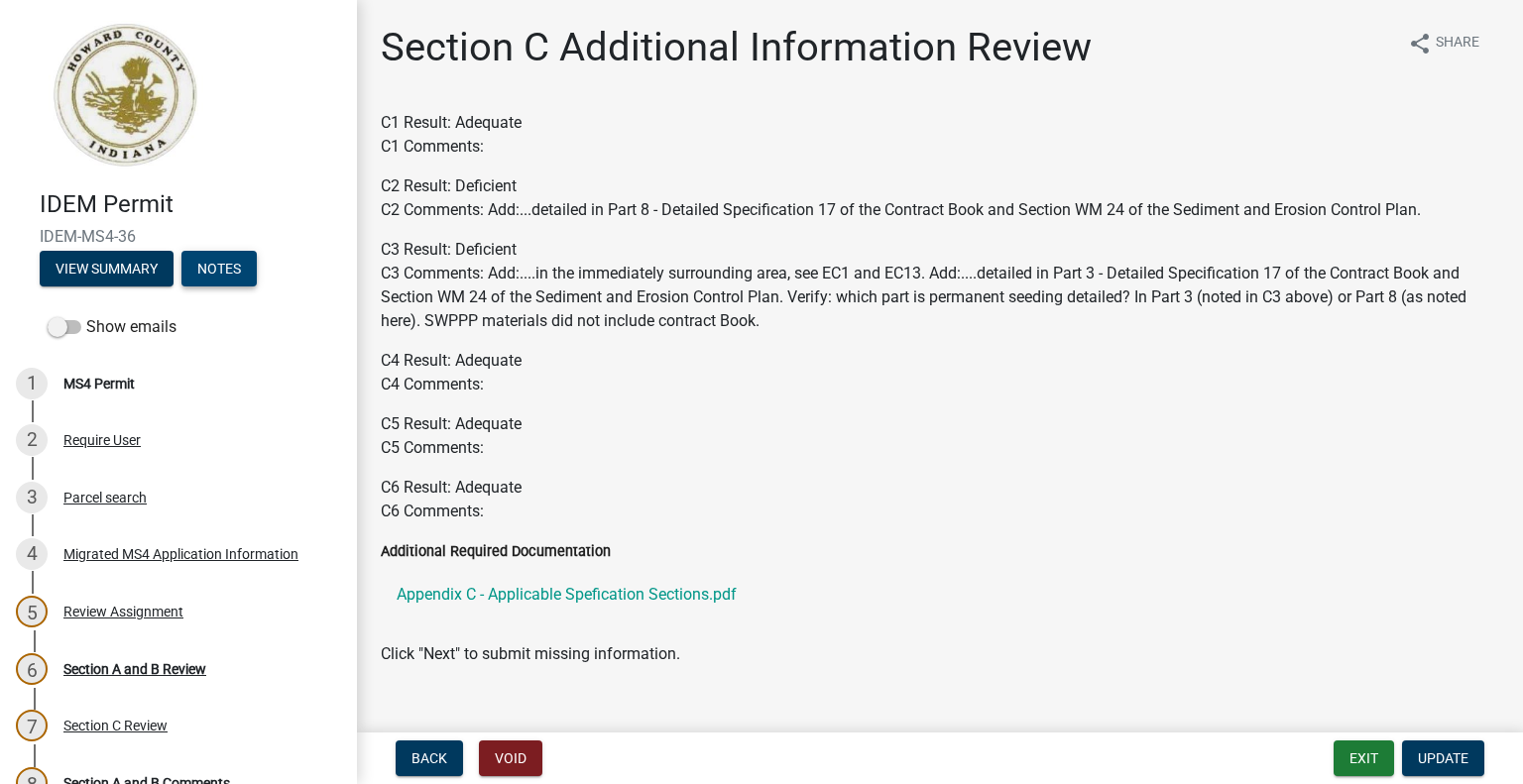 click on "Notes" at bounding box center [219, 269] 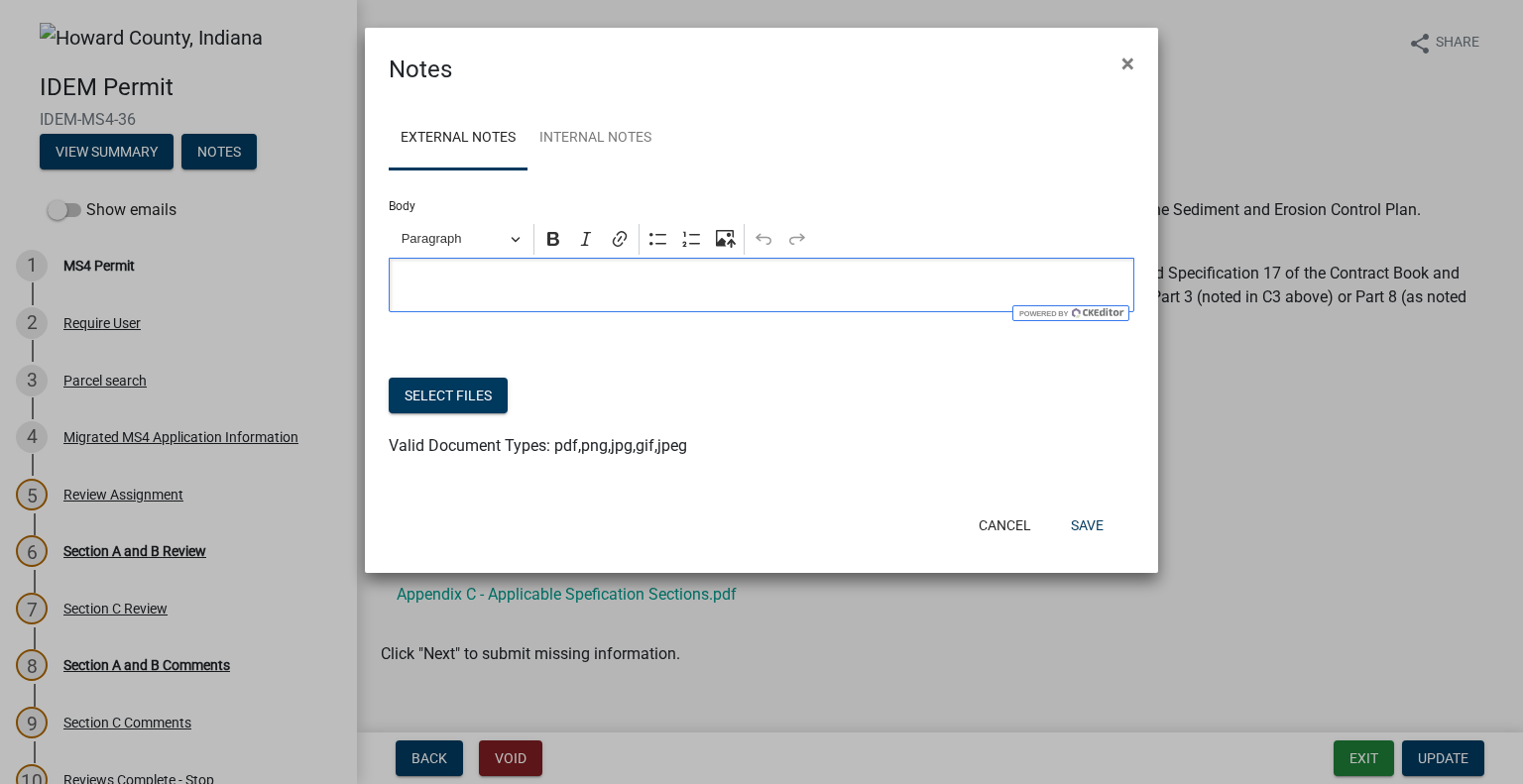 click at bounding box center (762, 285) 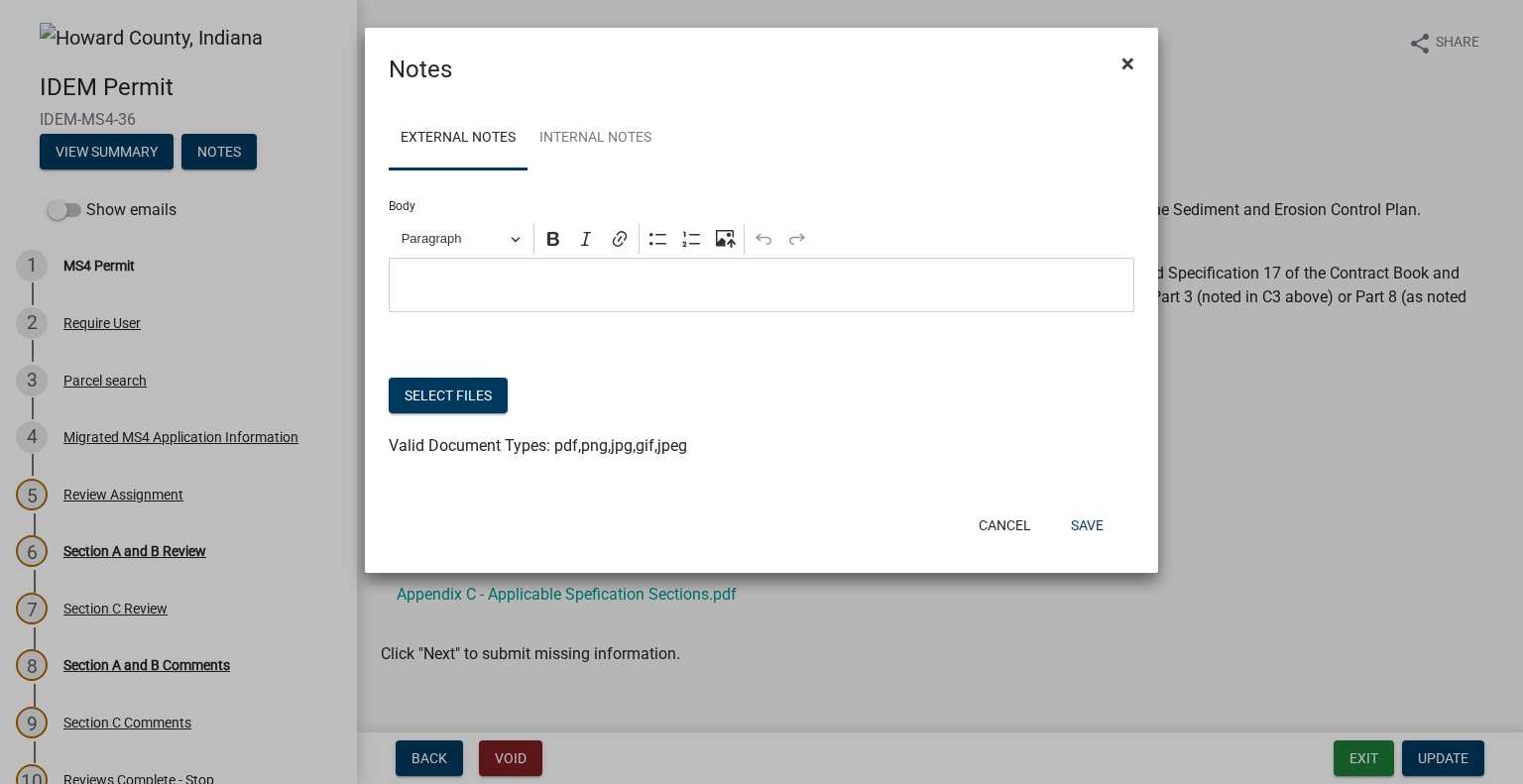 click on "×" 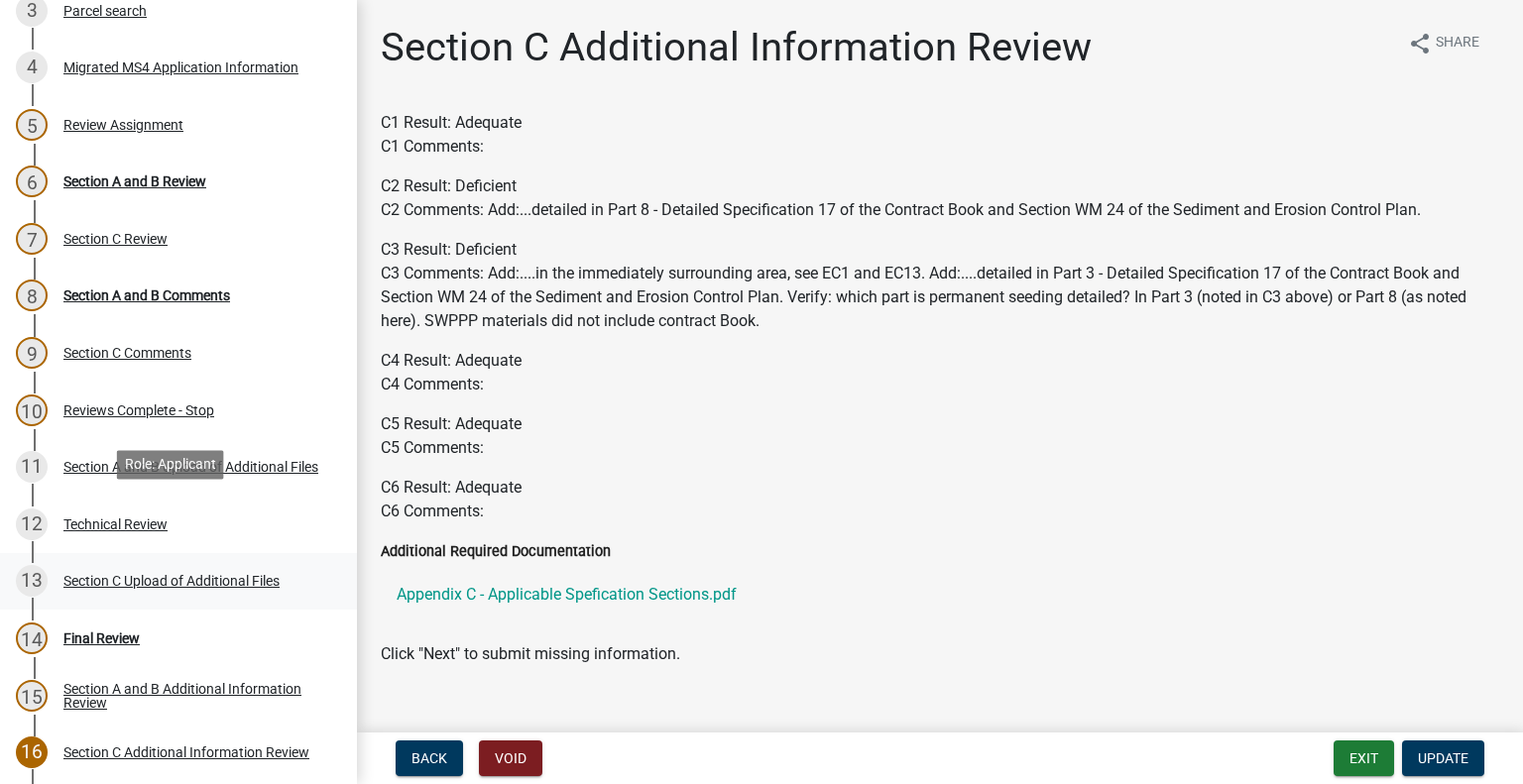 scroll, scrollTop: 431, scrollLeft: 0, axis: vertical 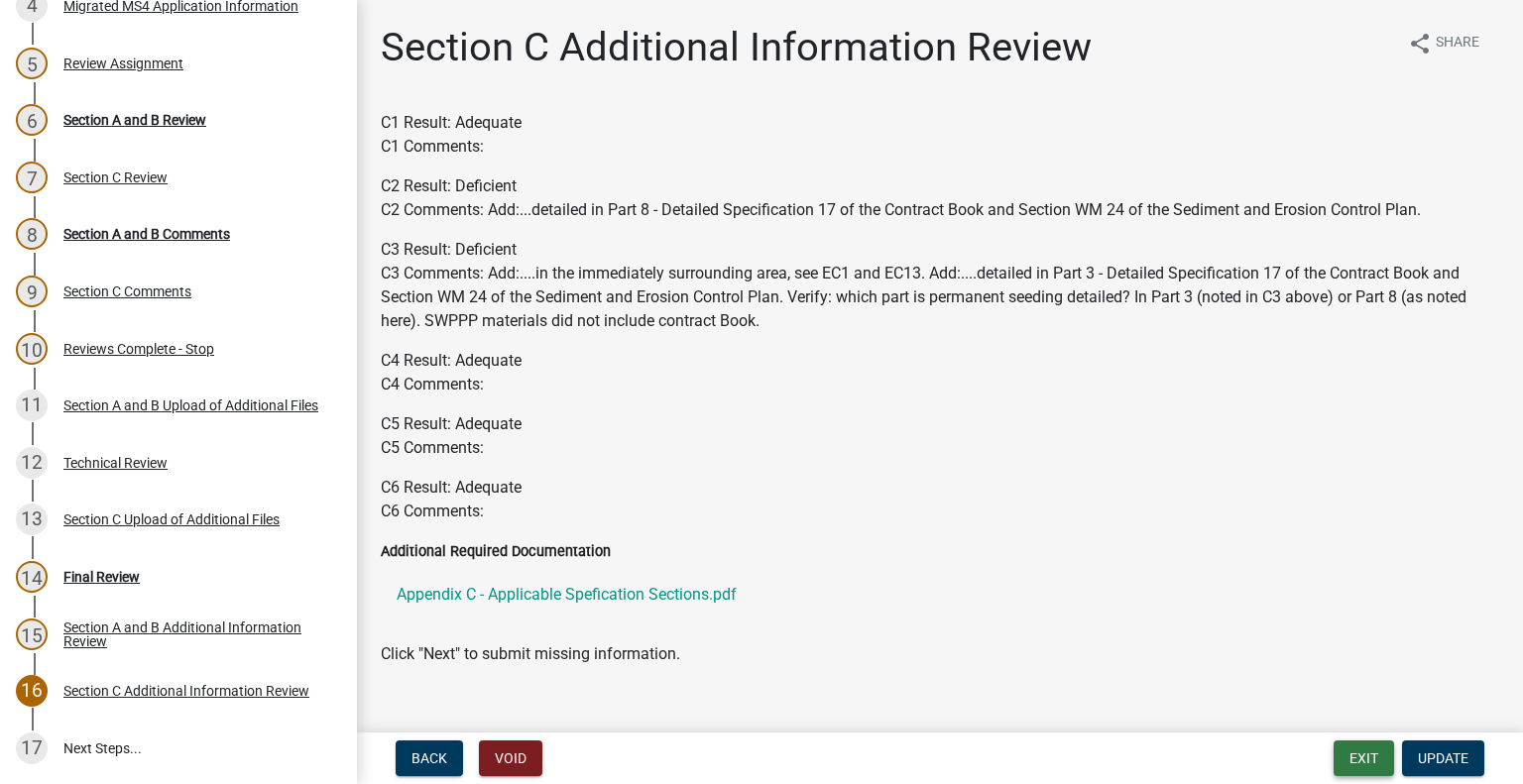 click on "Exit" at bounding box center (1363, 758) 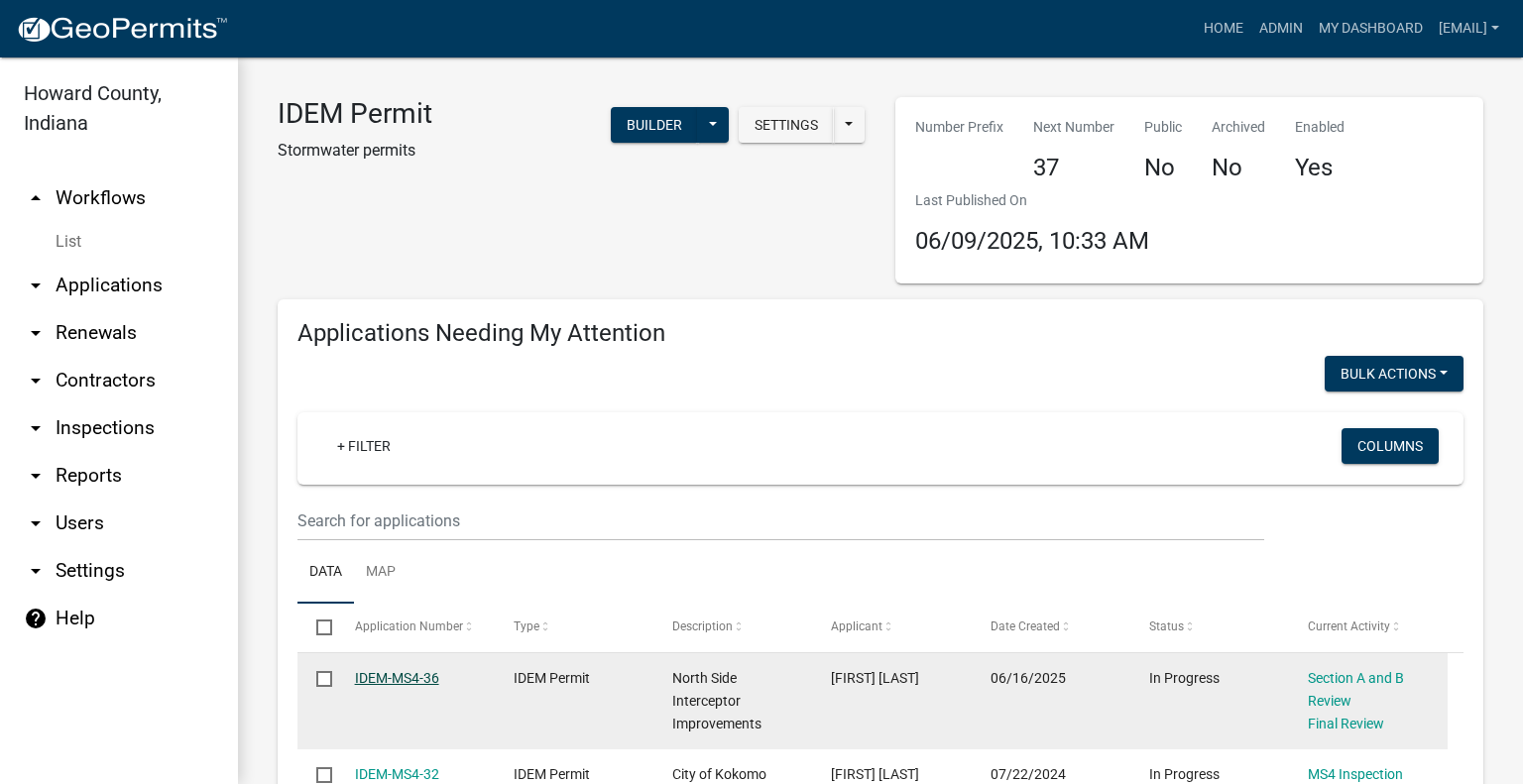 click on "IDEM-MS4-36" 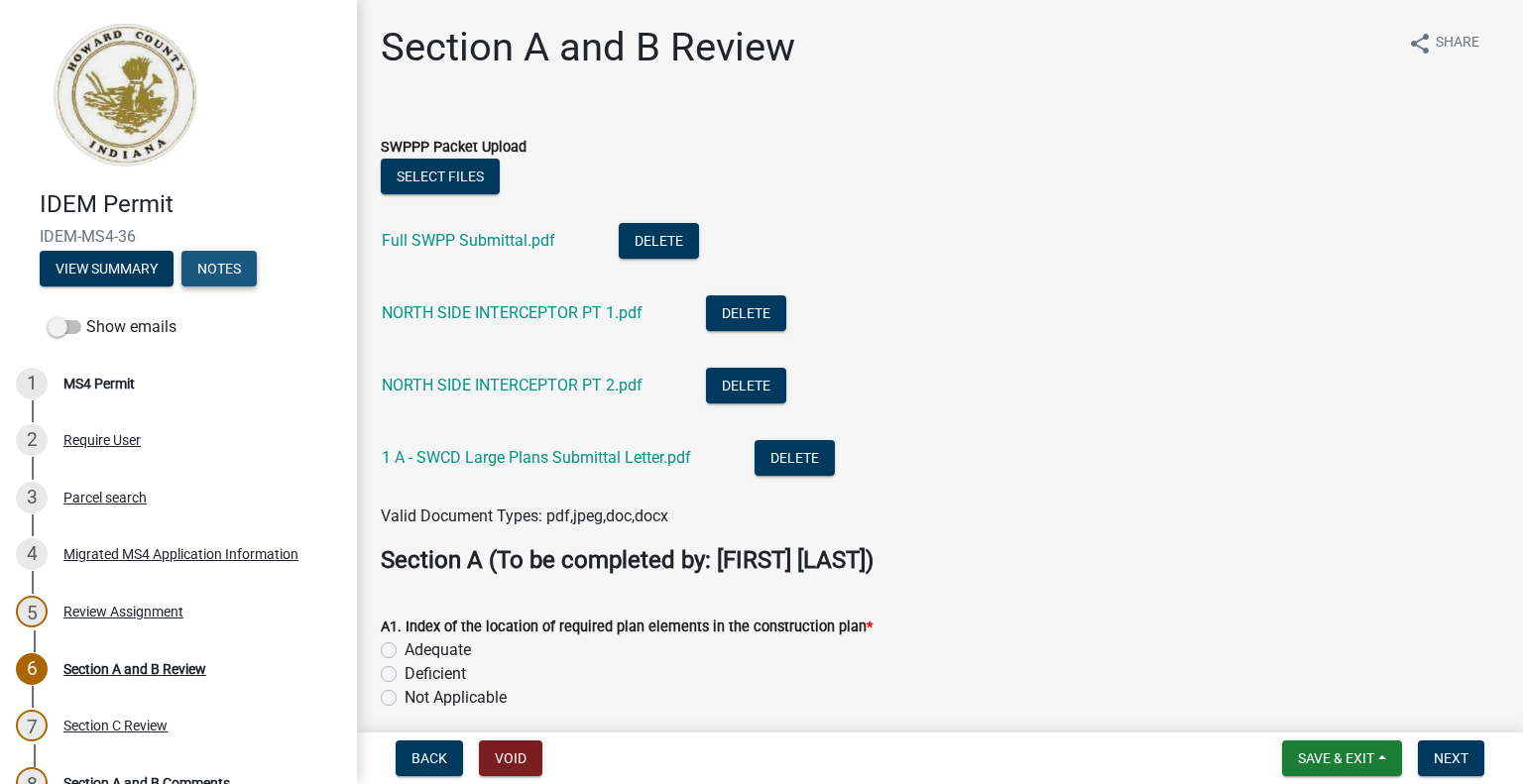 click on "Notes" at bounding box center (219, 269) 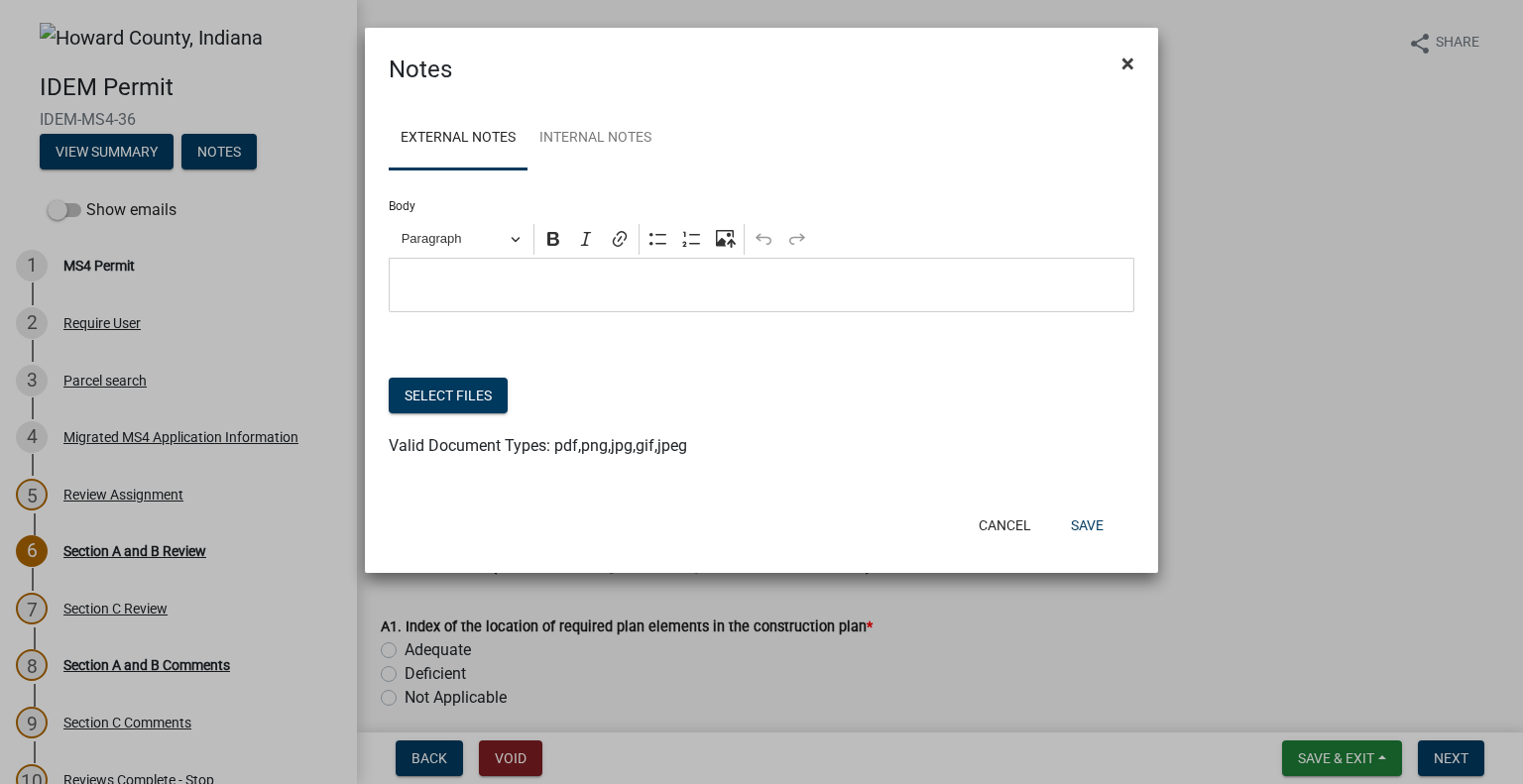 drag, startPoint x: 1130, startPoint y: 57, endPoint x: 1154, endPoint y: 107, distance: 55.461698 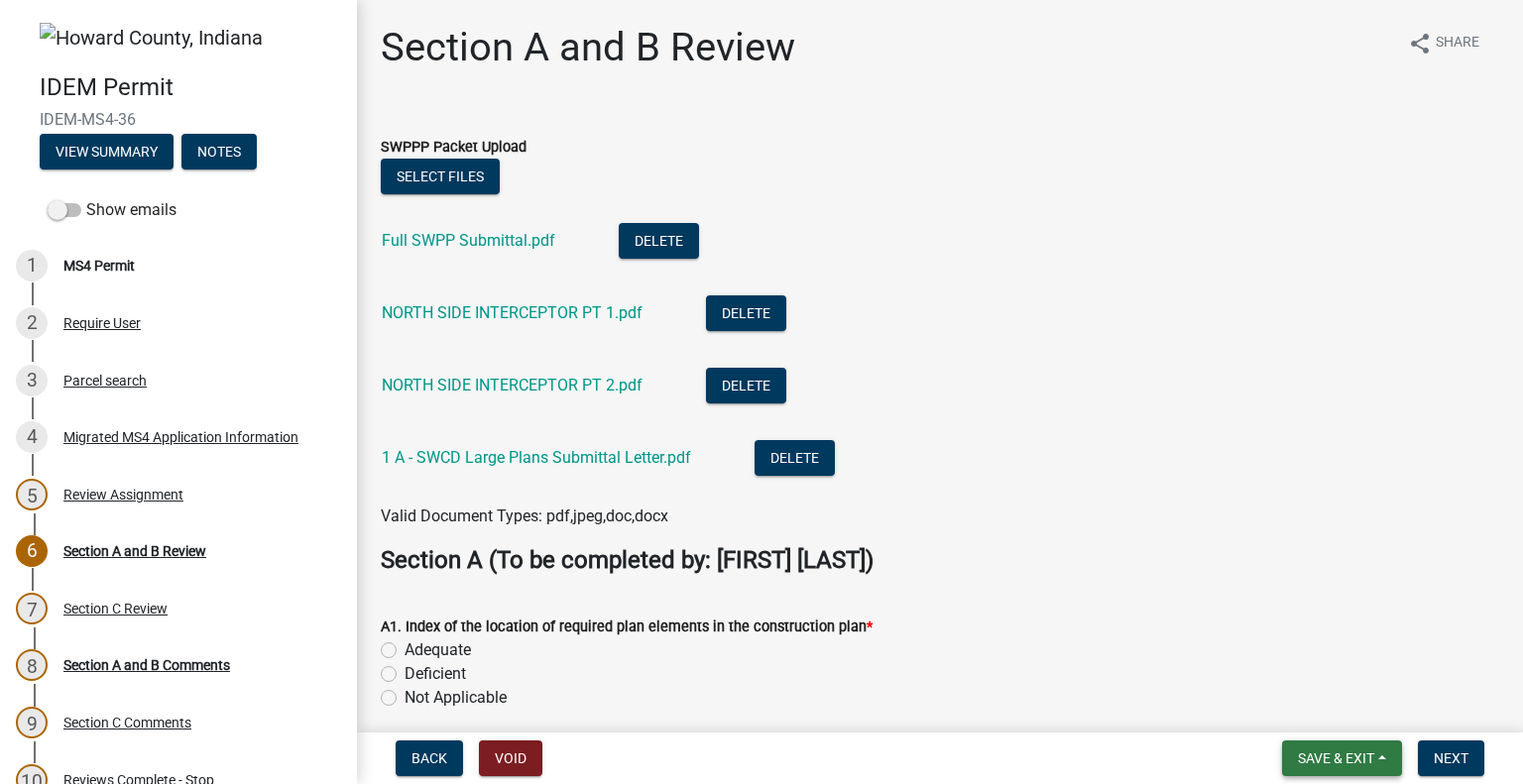 click on "Save & Exit" at bounding box center (1336, 758) 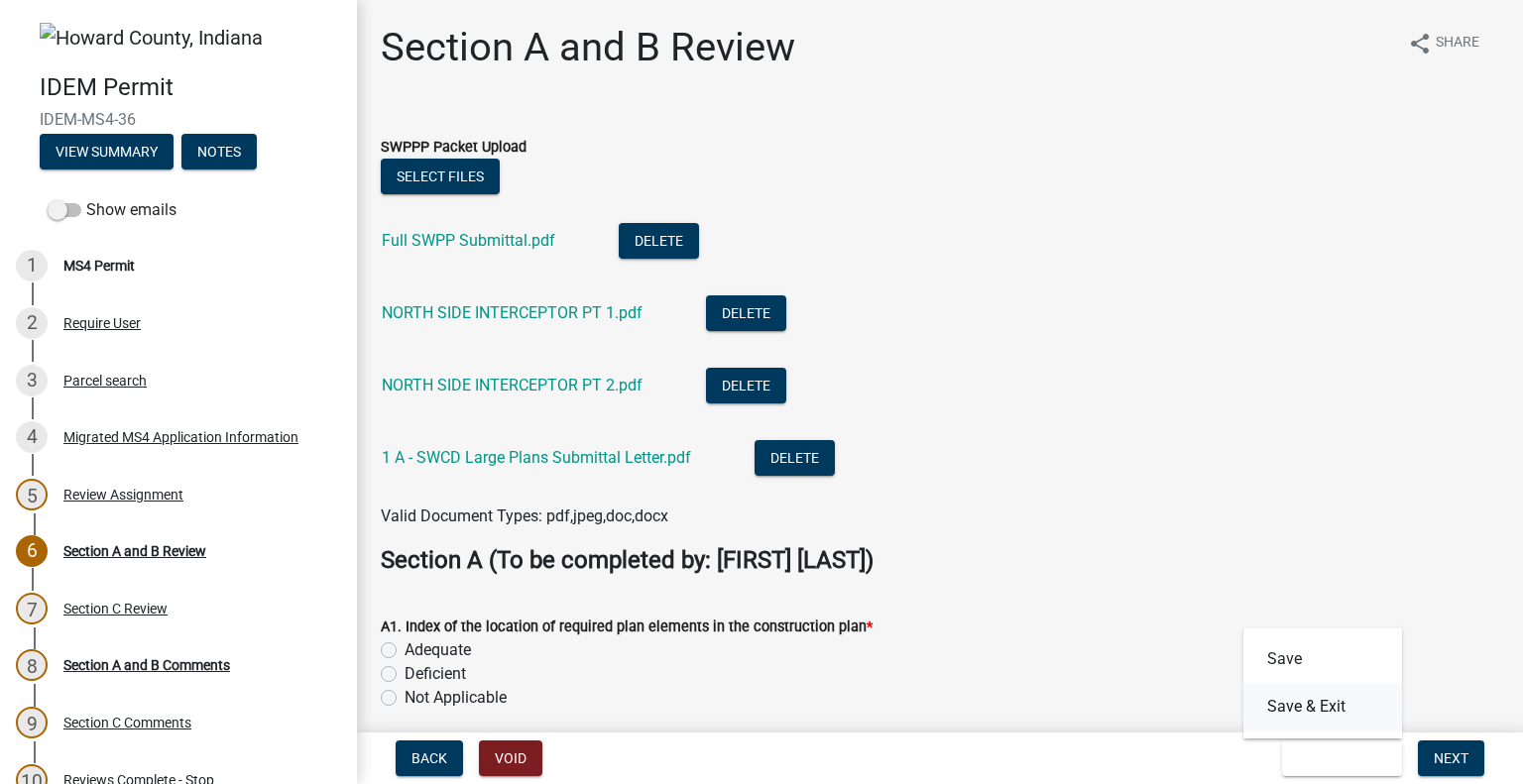 click on "Save & Exit" at bounding box center (1323, 707) 